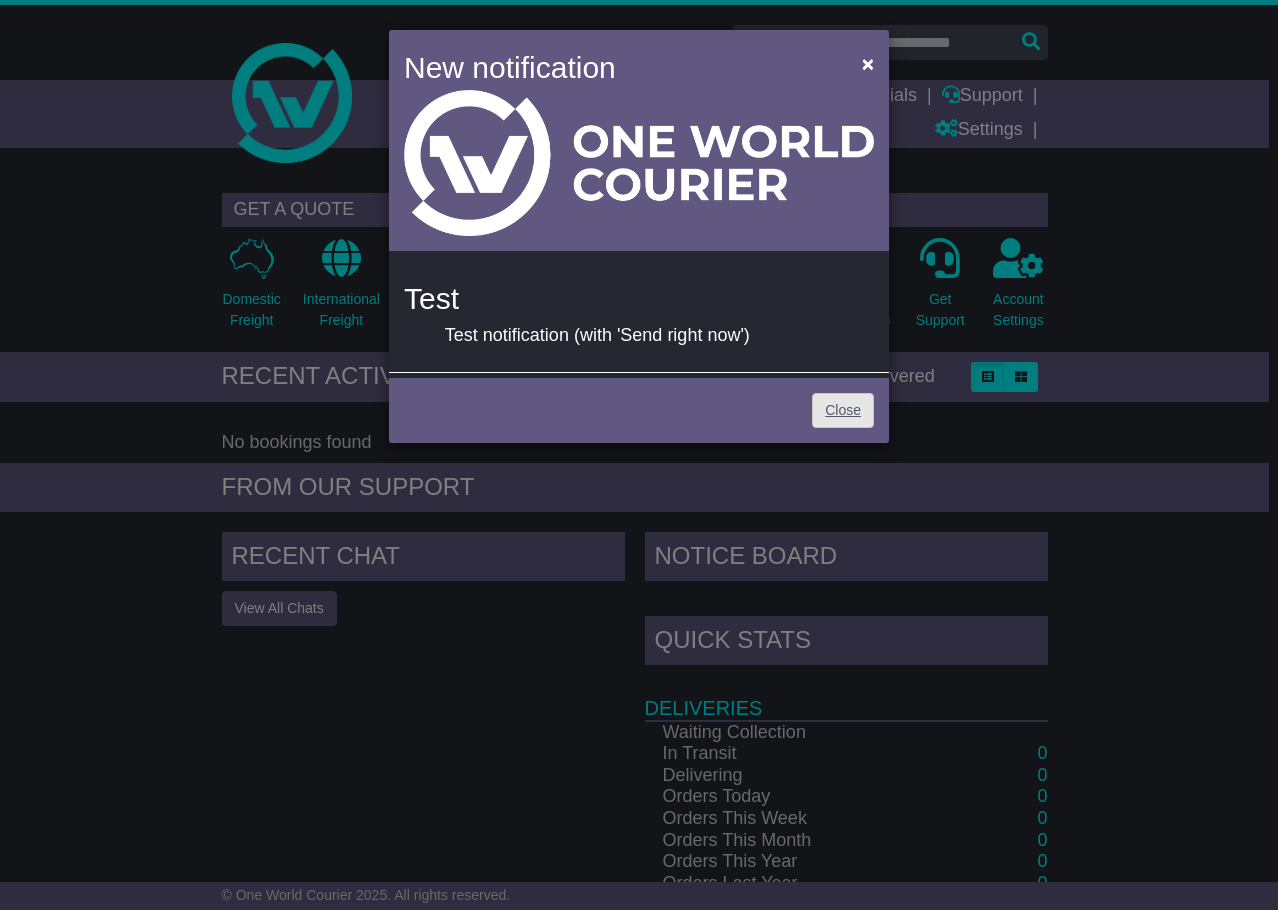scroll, scrollTop: 0, scrollLeft: 0, axis: both 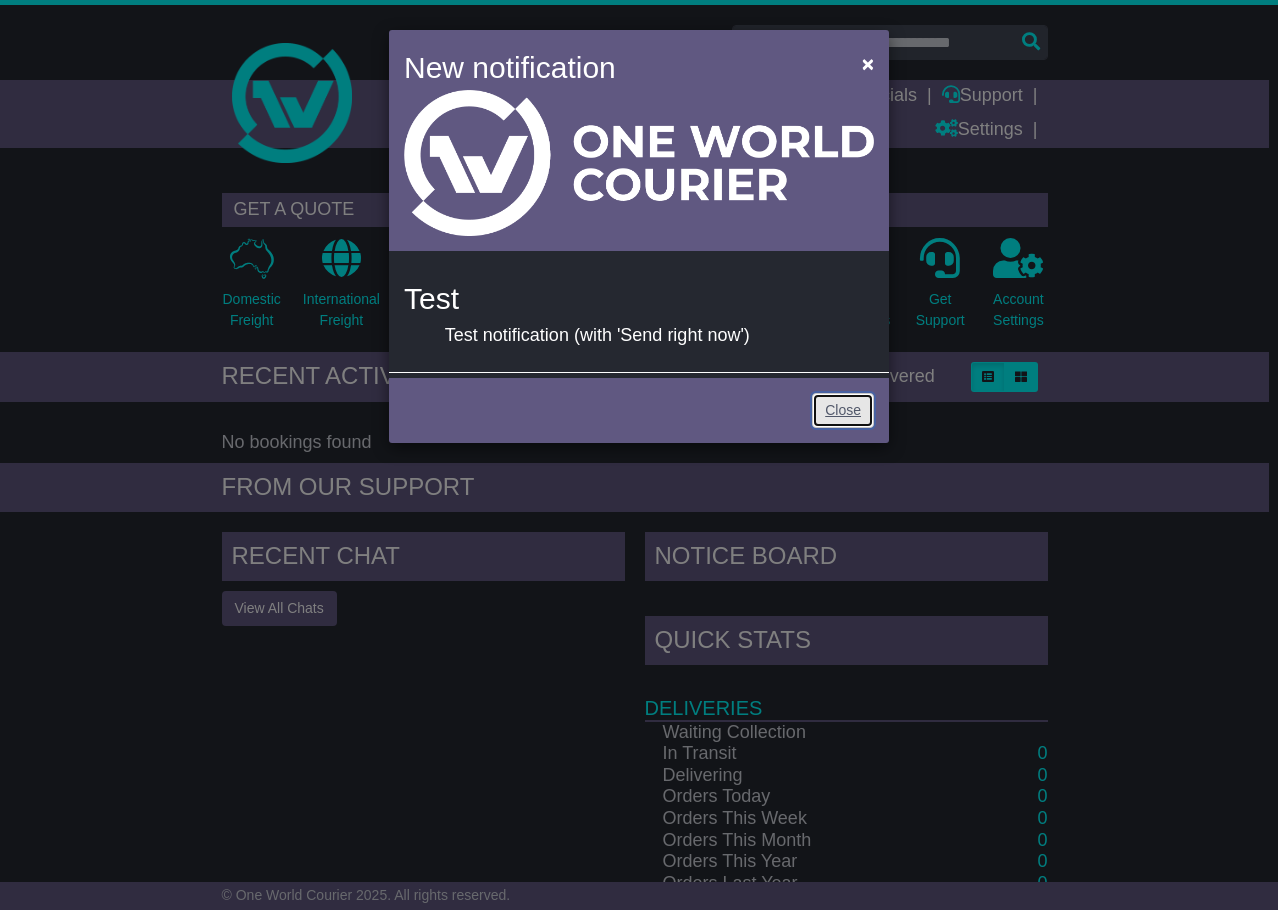 click on "Close" at bounding box center [843, 410] 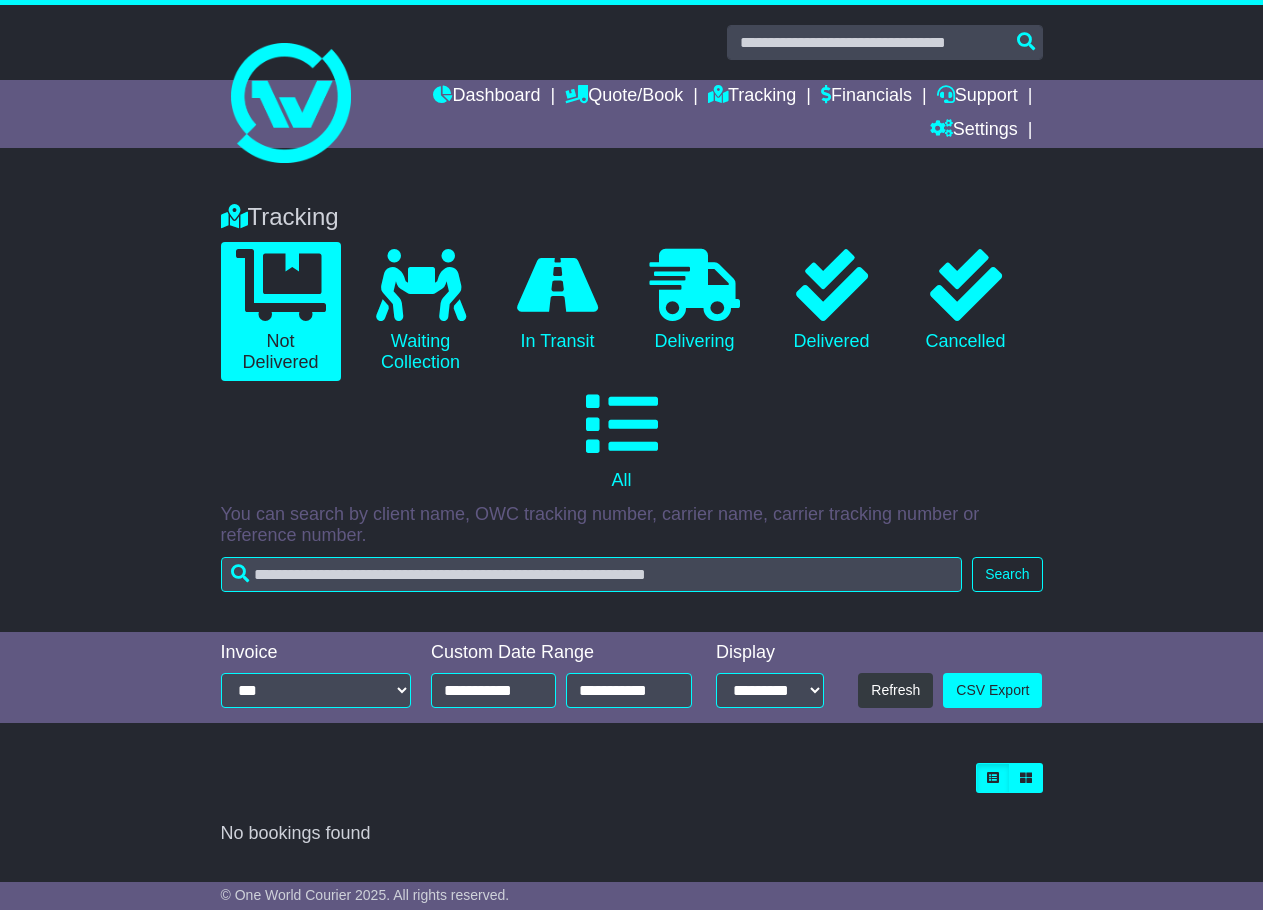 scroll, scrollTop: 0, scrollLeft: 0, axis: both 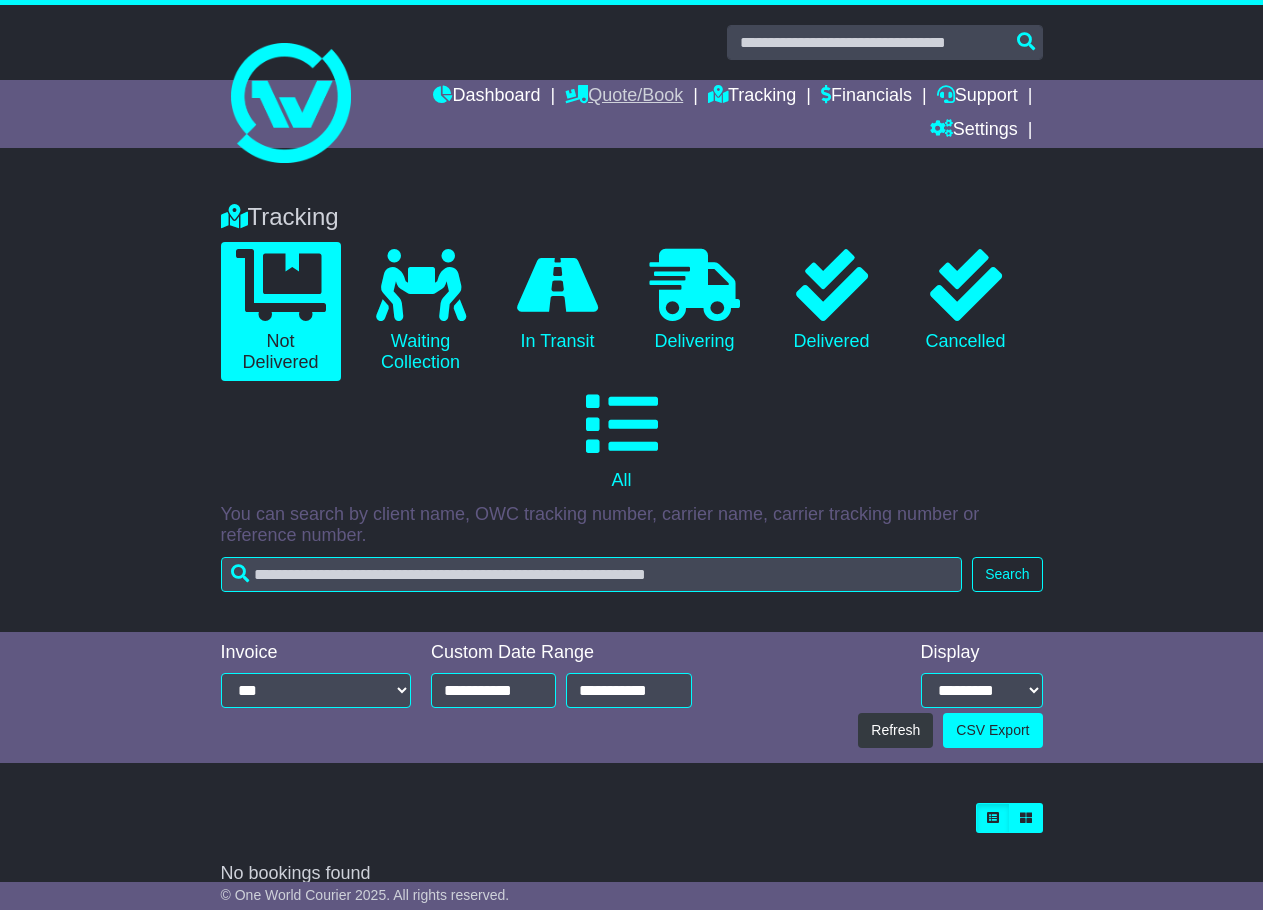 click on "Quote/Book" at bounding box center (624, 97) 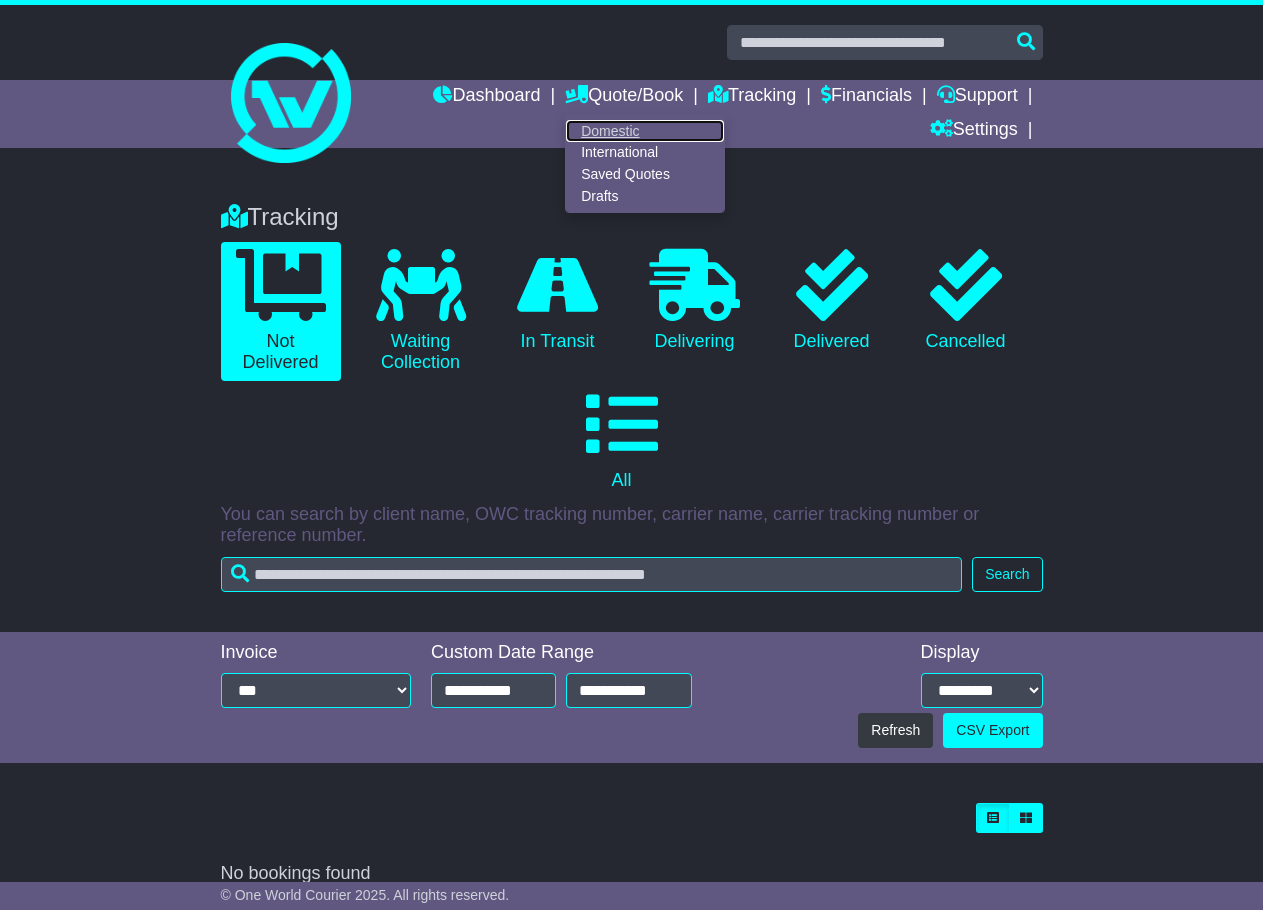 click on "Domestic" at bounding box center (645, 131) 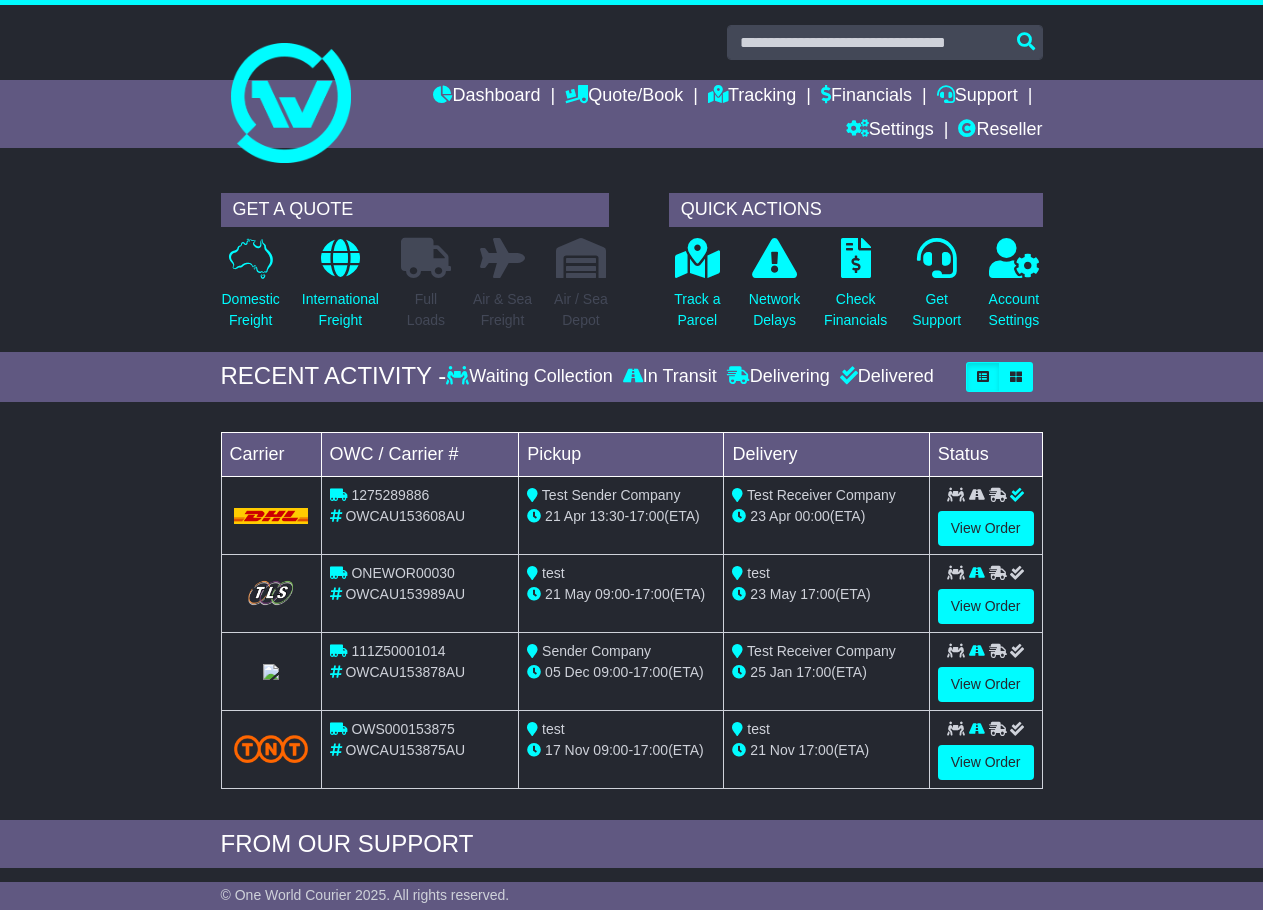 scroll, scrollTop: 0, scrollLeft: 0, axis: both 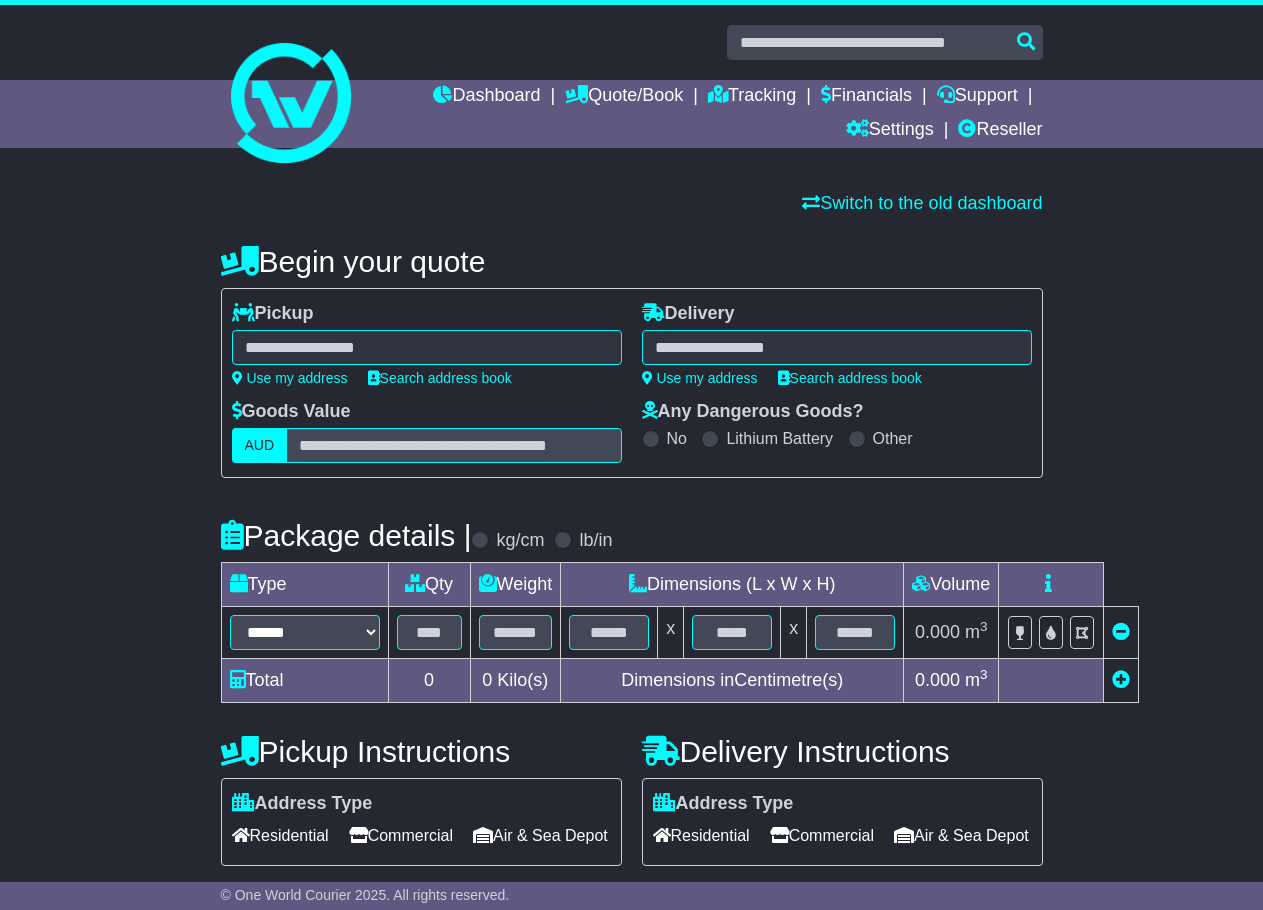click at bounding box center [427, 347] 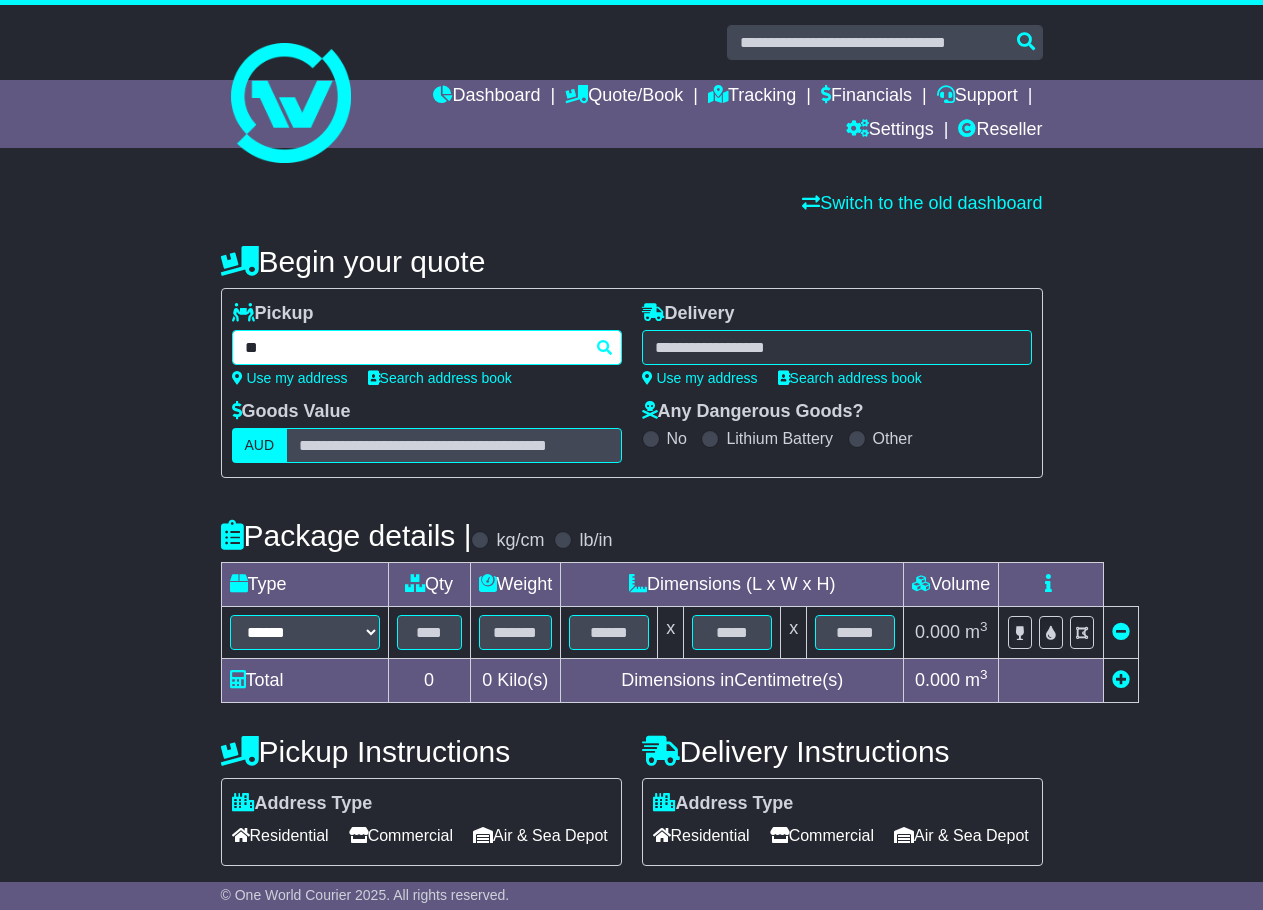 type on "*" 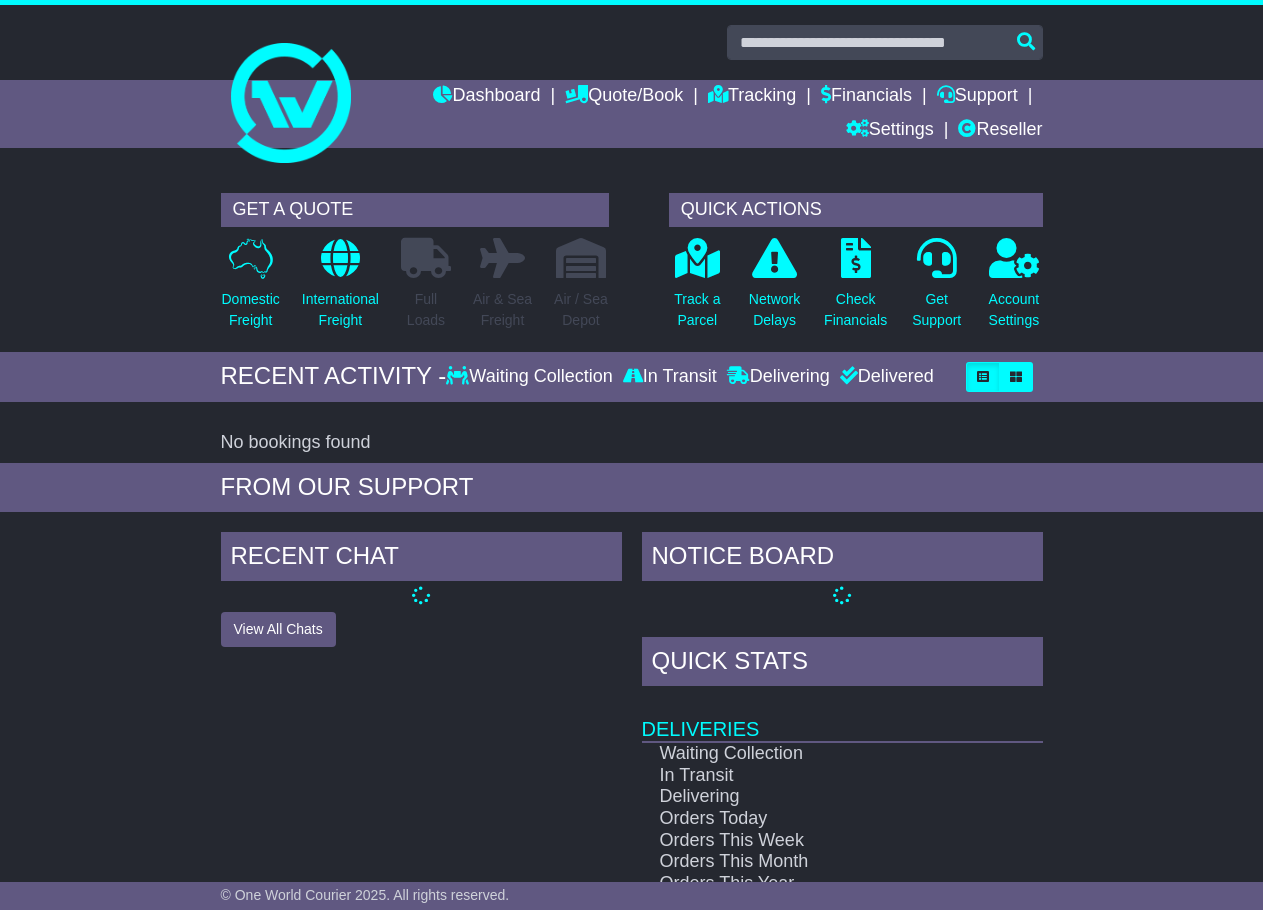 scroll, scrollTop: 0, scrollLeft: 0, axis: both 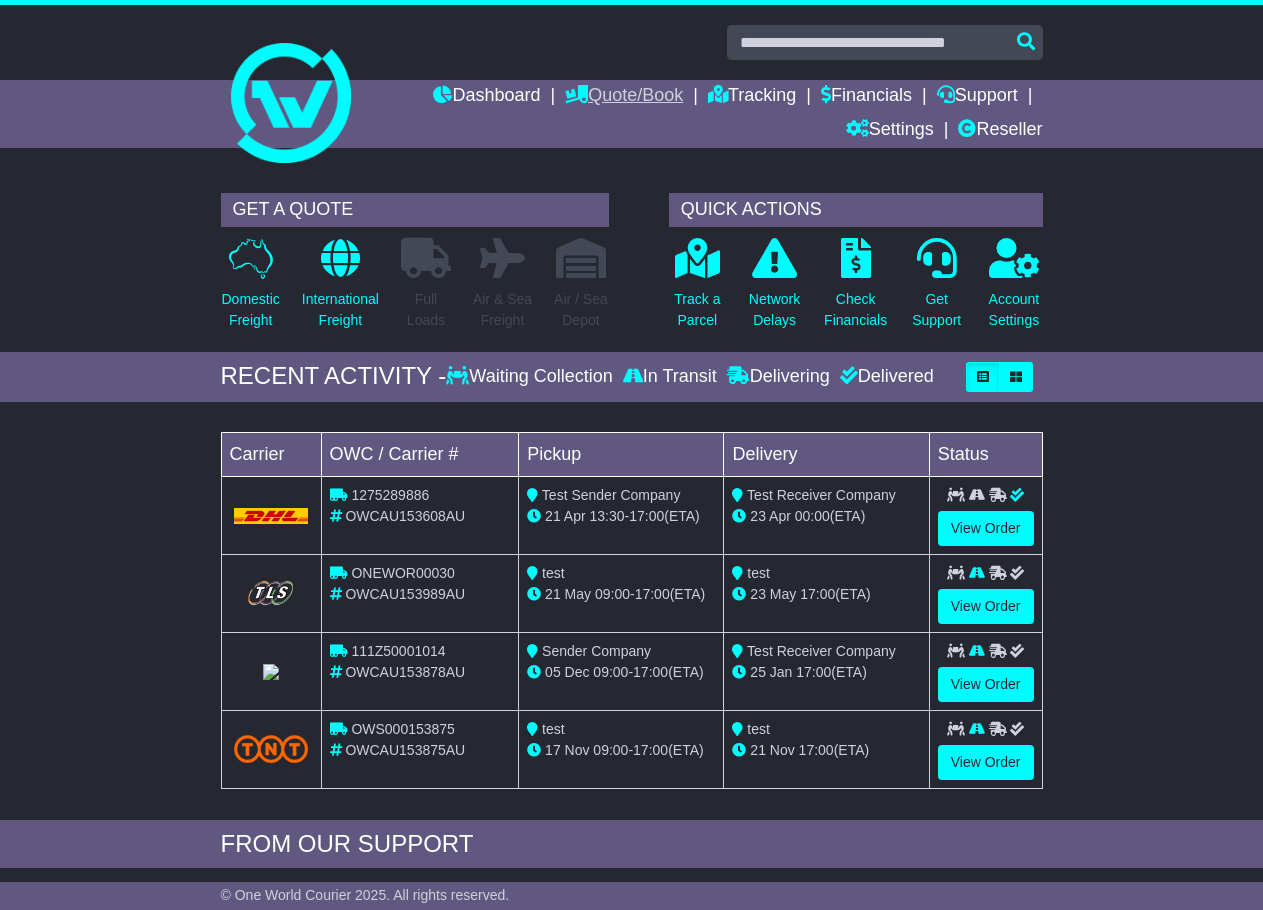 click on "Quote/Book" at bounding box center (624, 97) 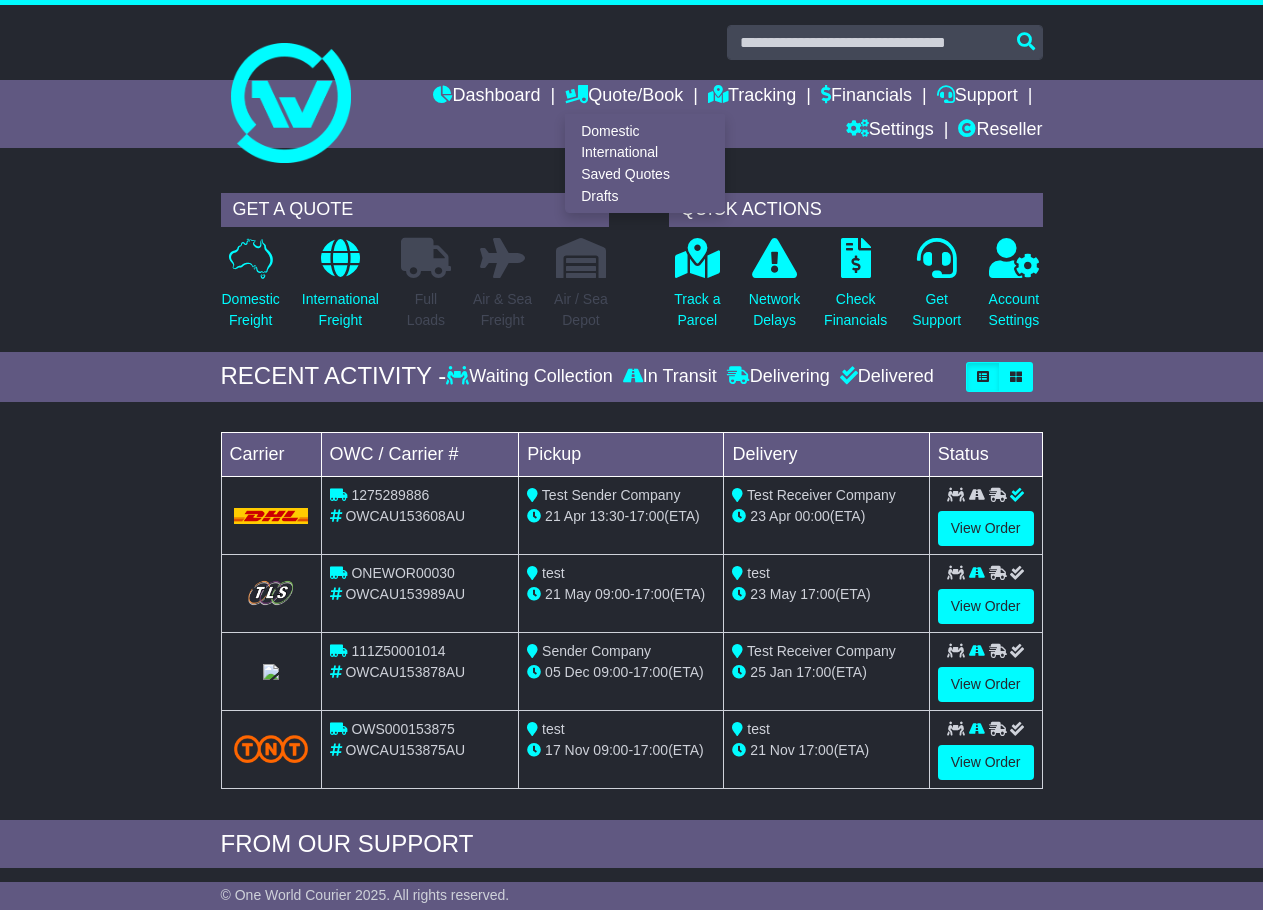 click on "GET A QUOTE
Domestic Freight
International Freight
Full Loads
Air & Sea Freight
Air / Sea Depot" at bounding box center [631, 267] 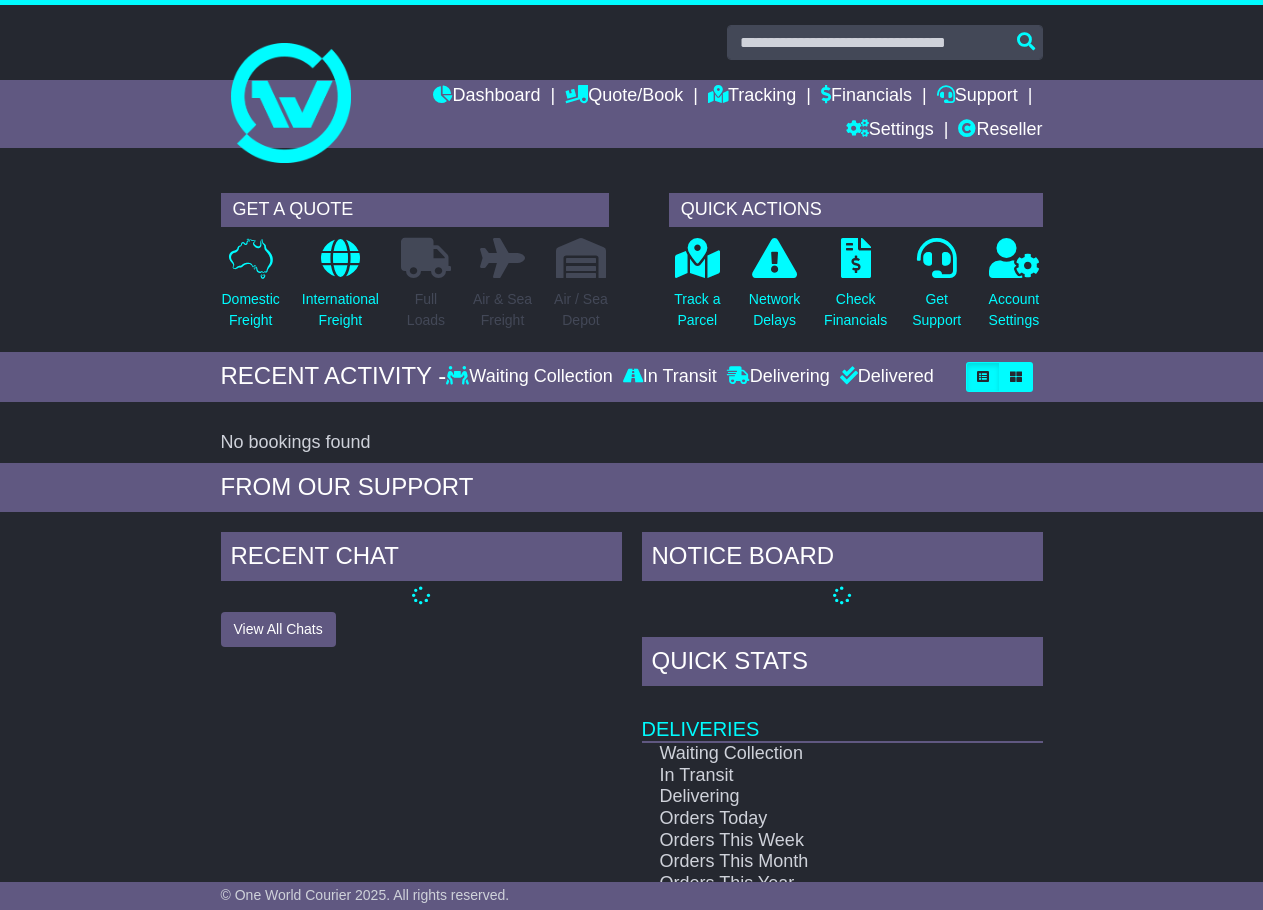 scroll, scrollTop: 0, scrollLeft: 0, axis: both 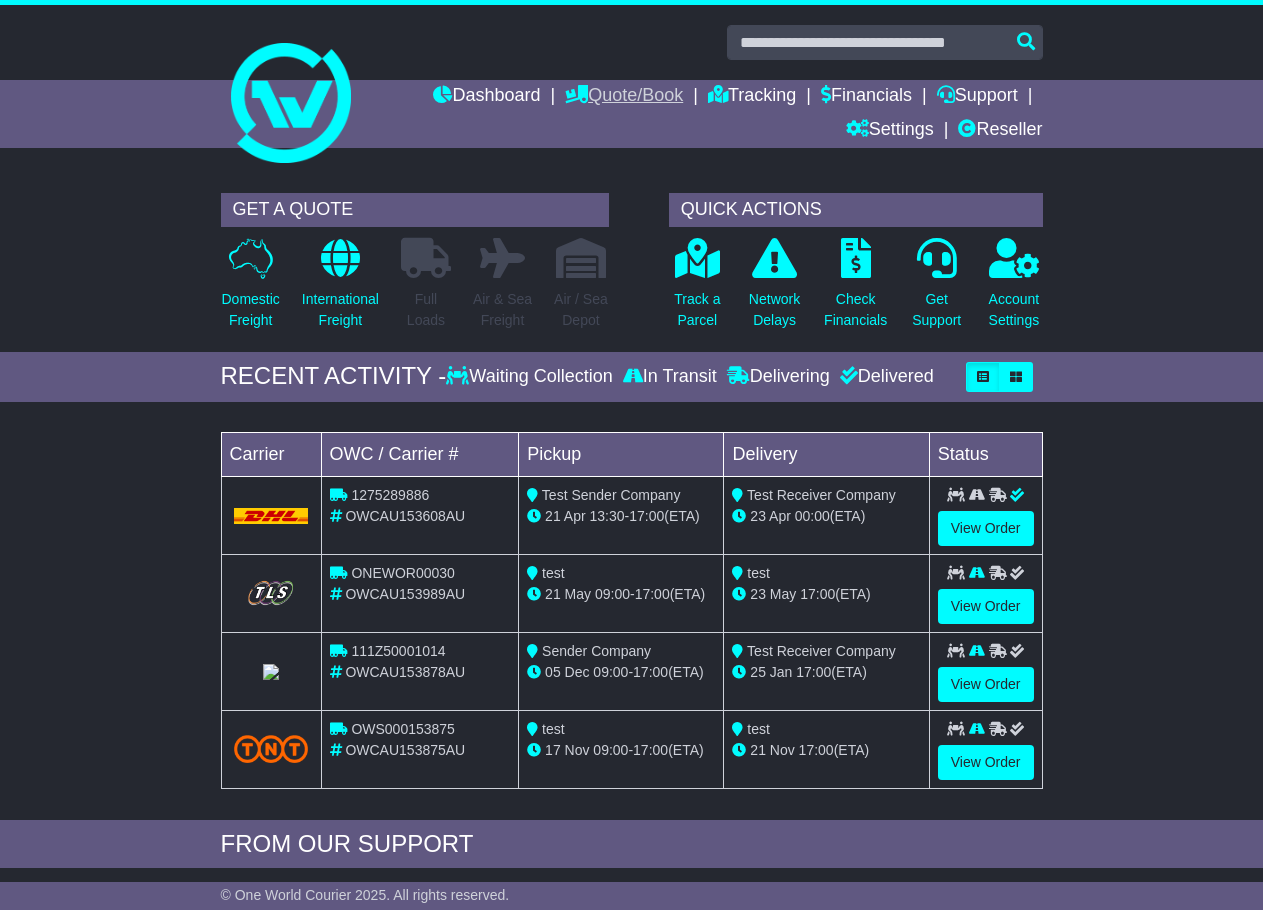 click on "Quote/Book" at bounding box center (624, 97) 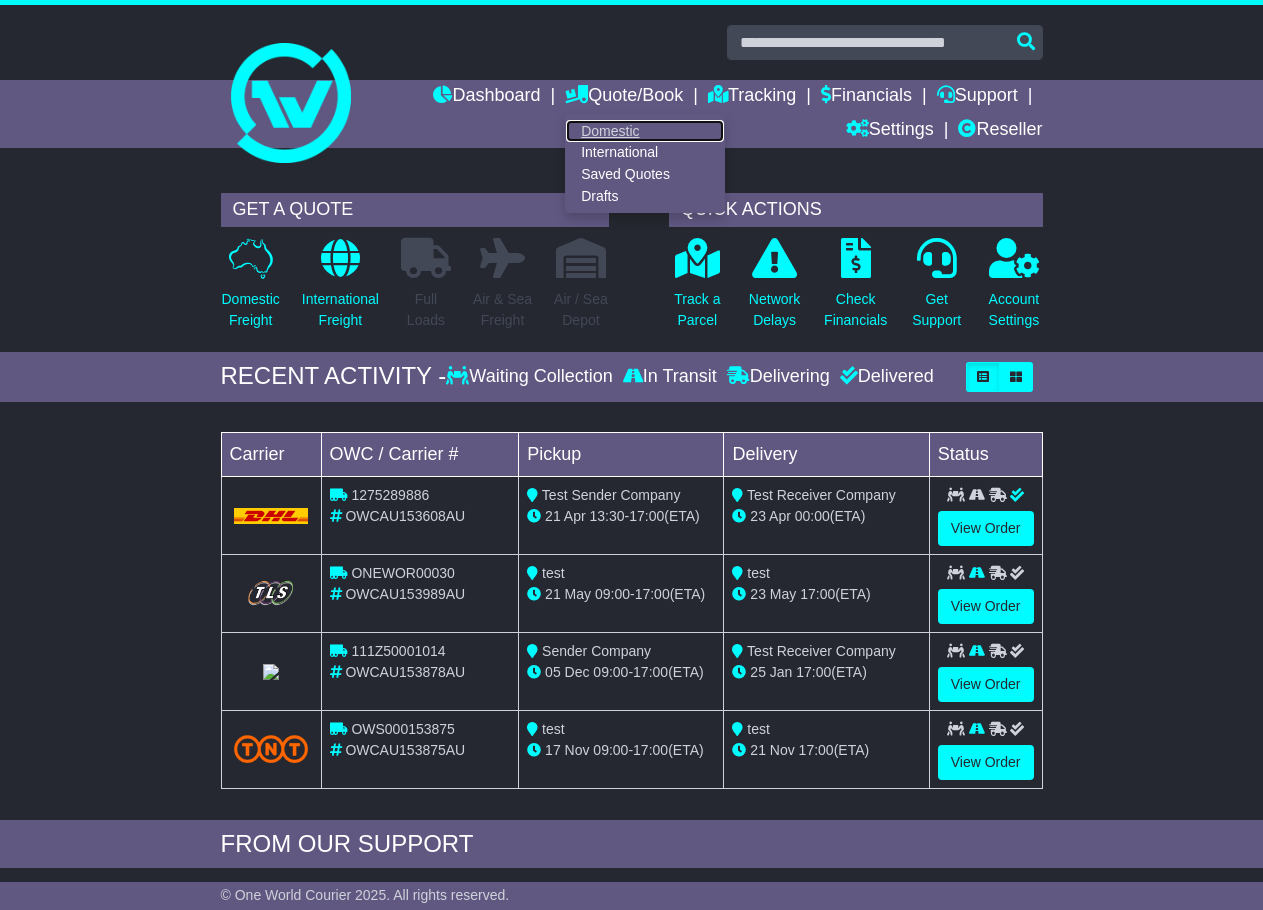 click on "Domestic" at bounding box center [645, 131] 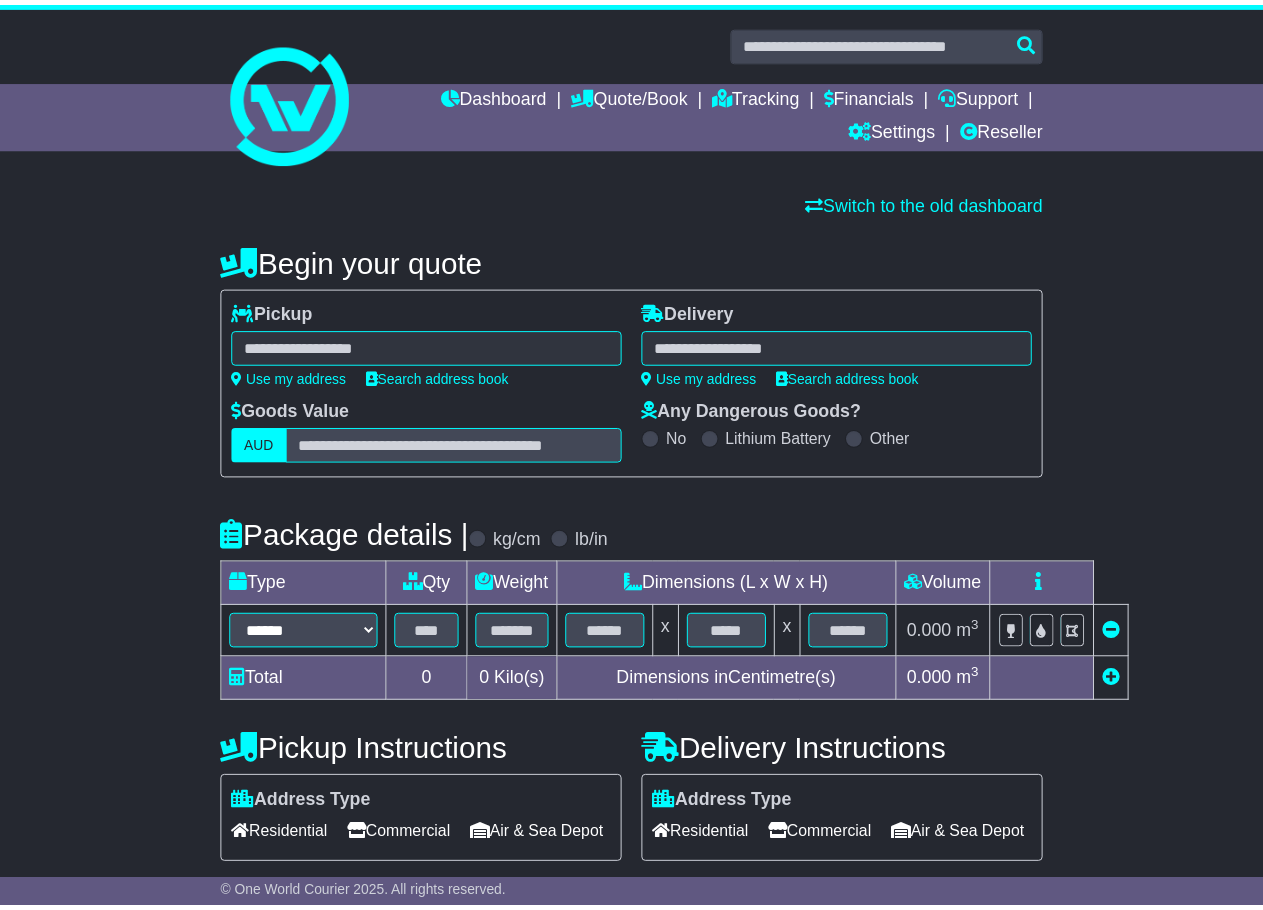 scroll, scrollTop: 0, scrollLeft: 0, axis: both 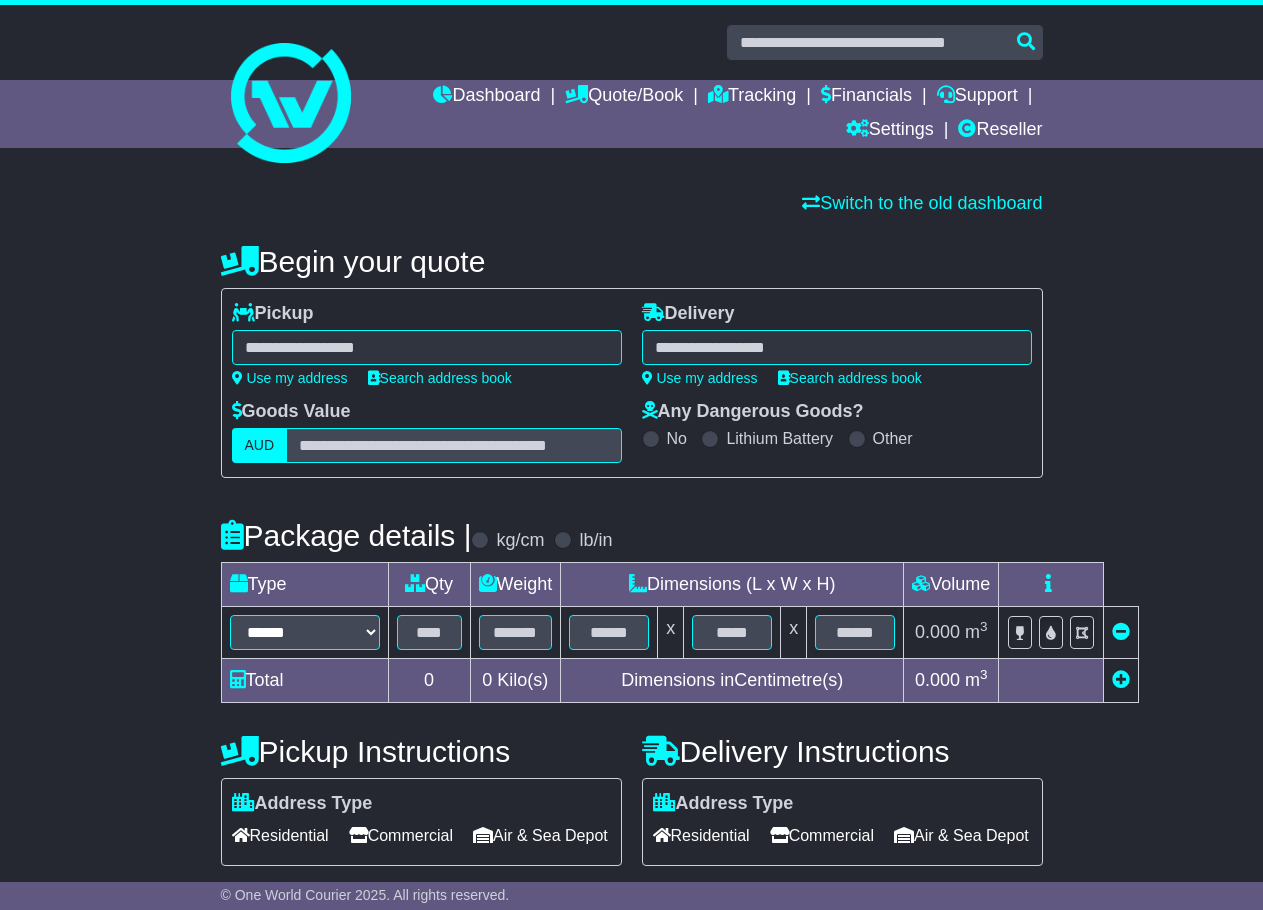 click at bounding box center (427, 347) 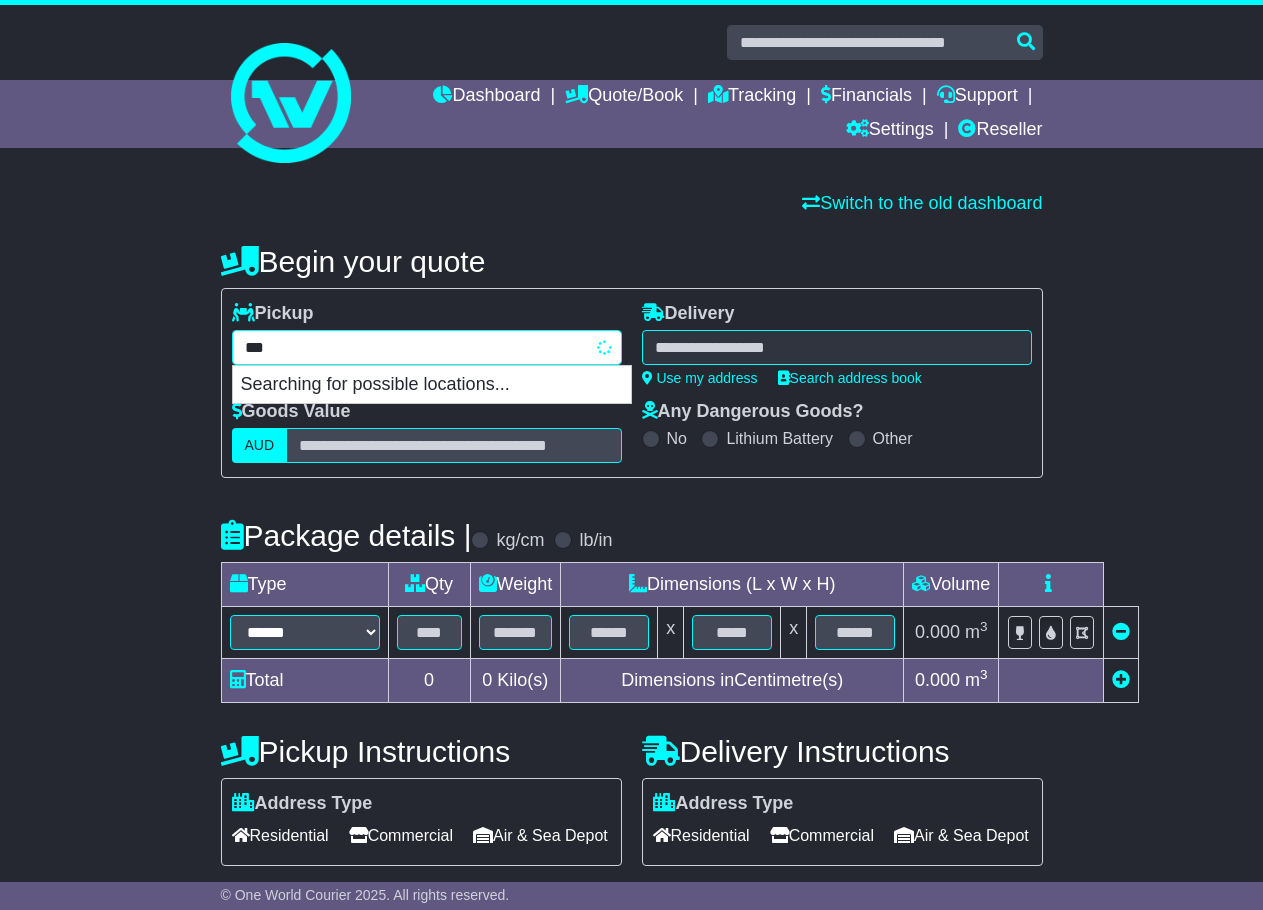 type on "****" 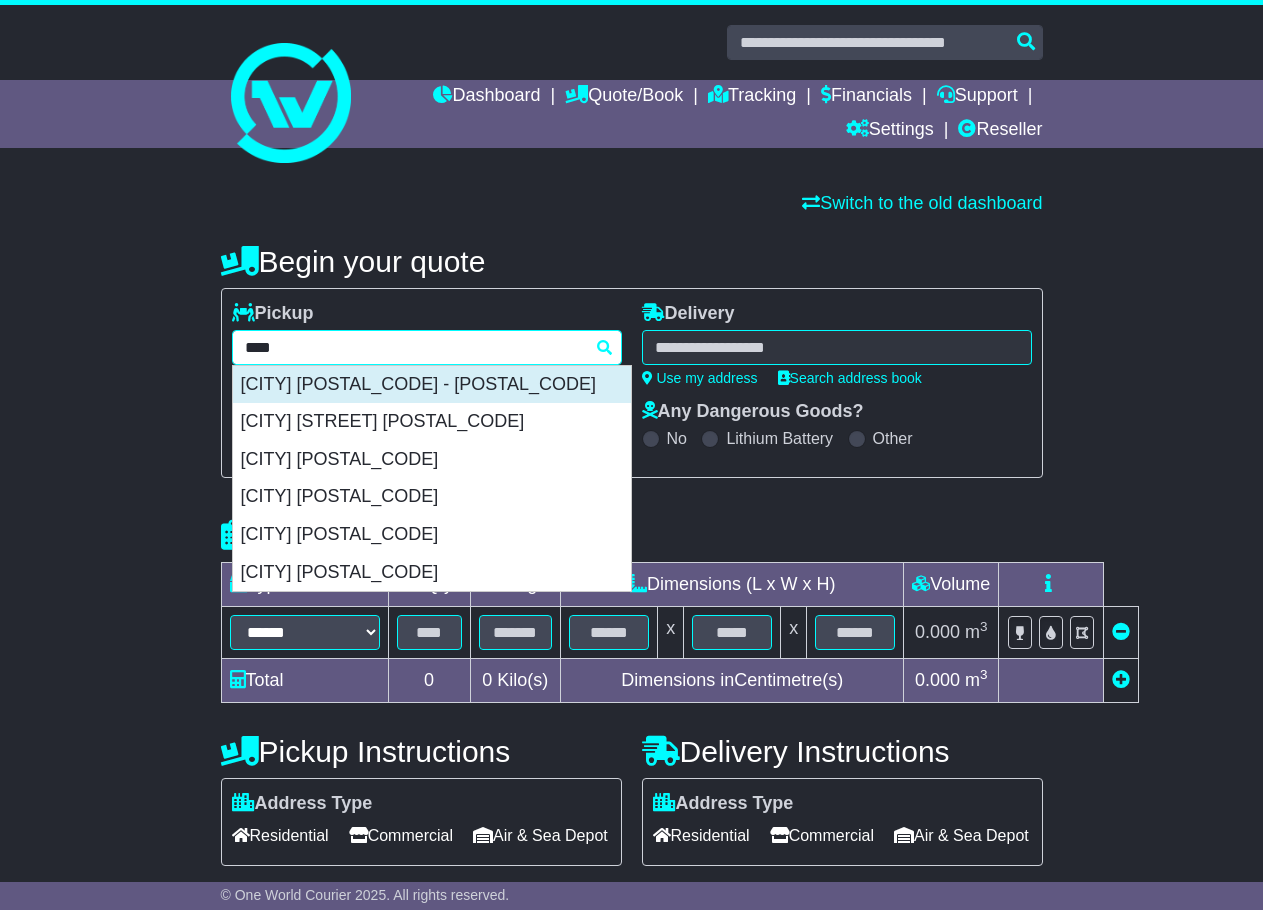 click on "BRISBANE 4000 - 4001" at bounding box center (432, 385) 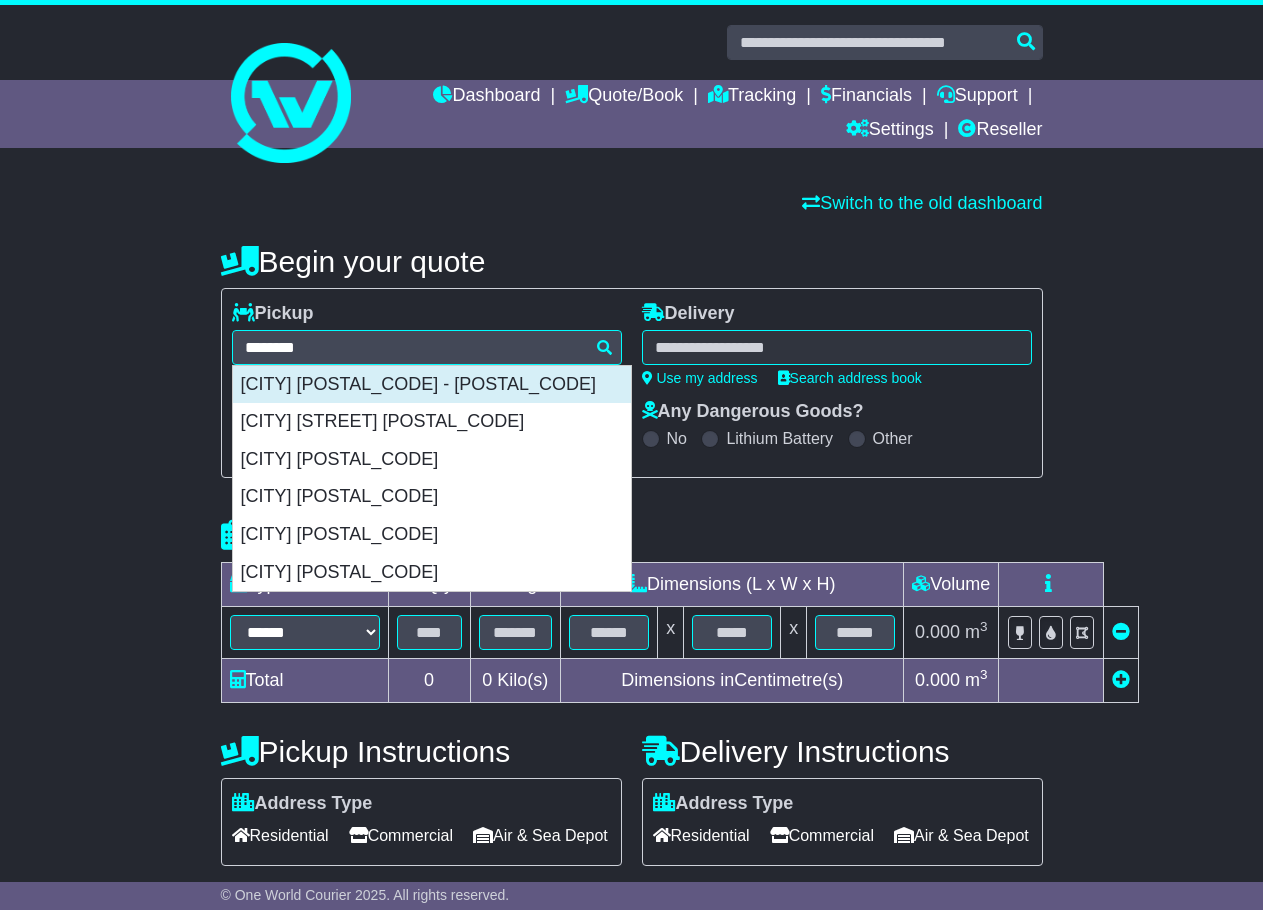 type on "**********" 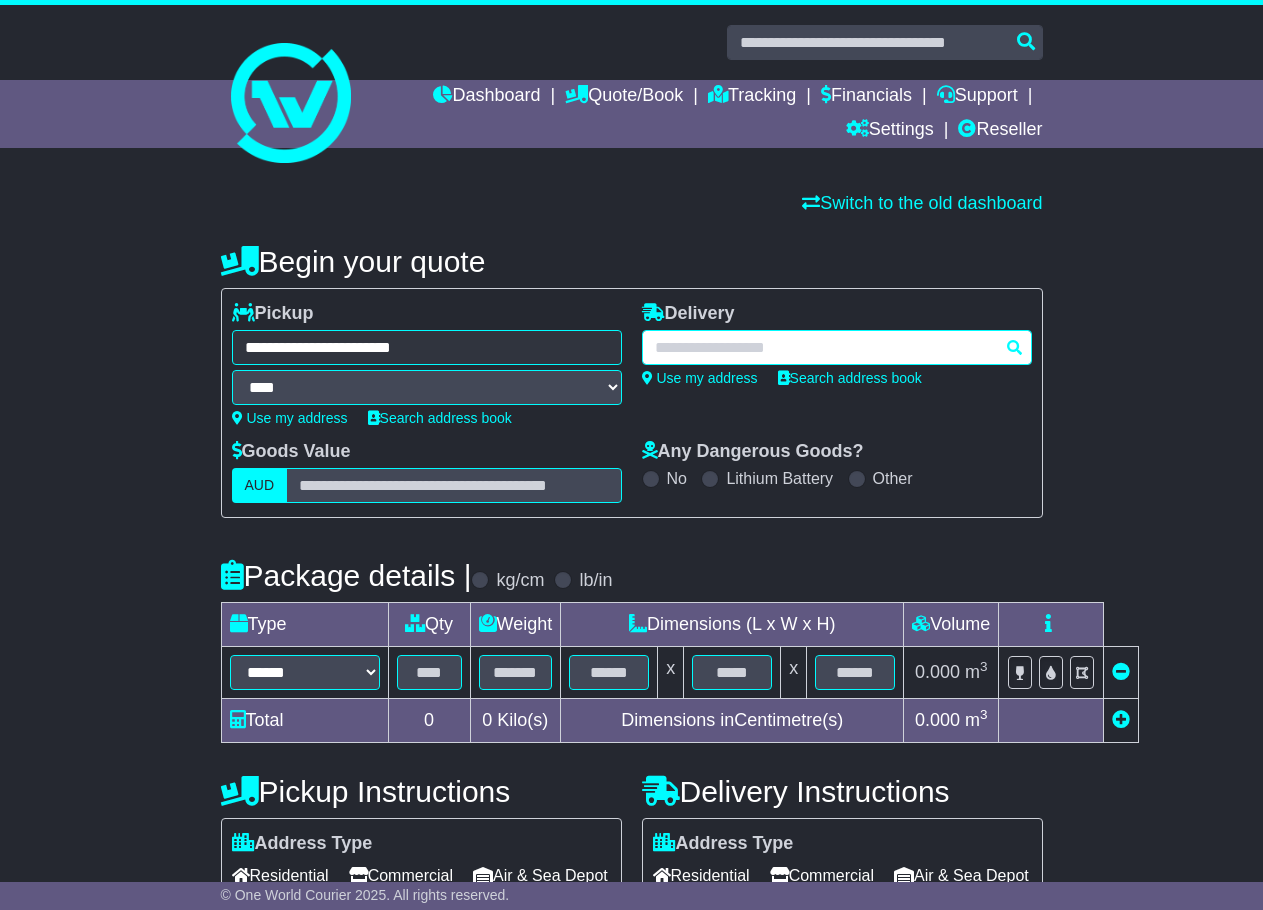 click at bounding box center [837, 347] 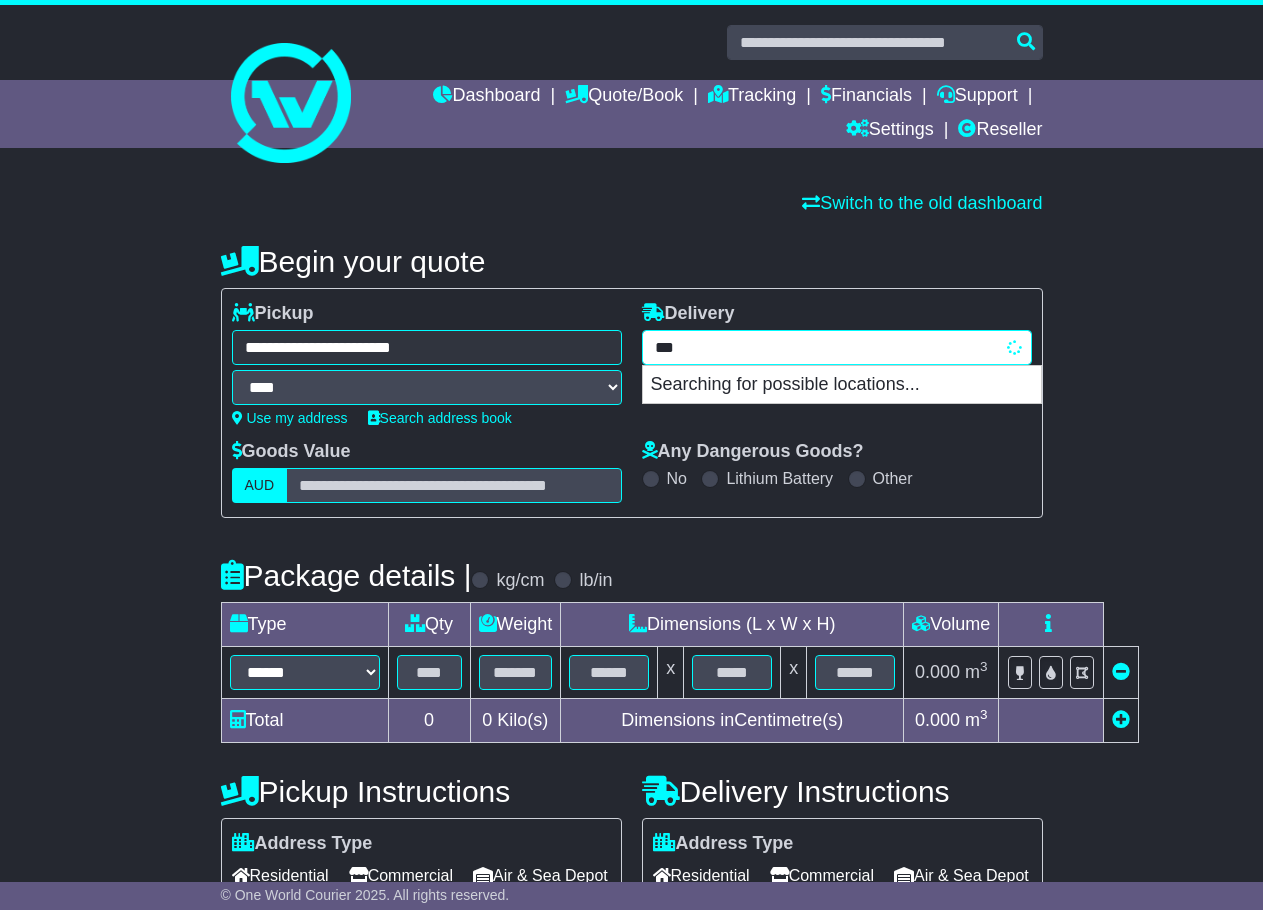 type on "****" 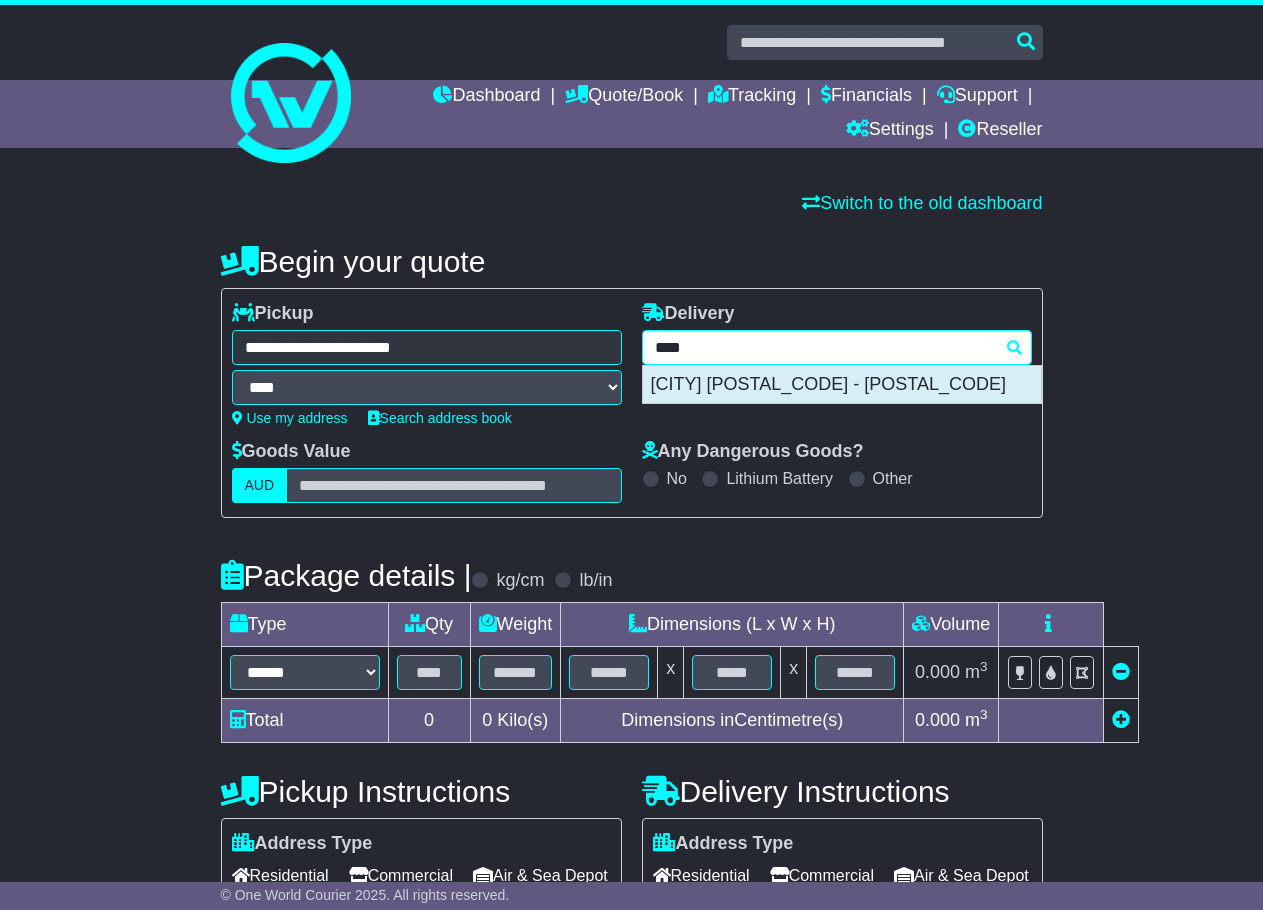 click on "MELBOURNE 3000 - 3001" at bounding box center (842, 385) 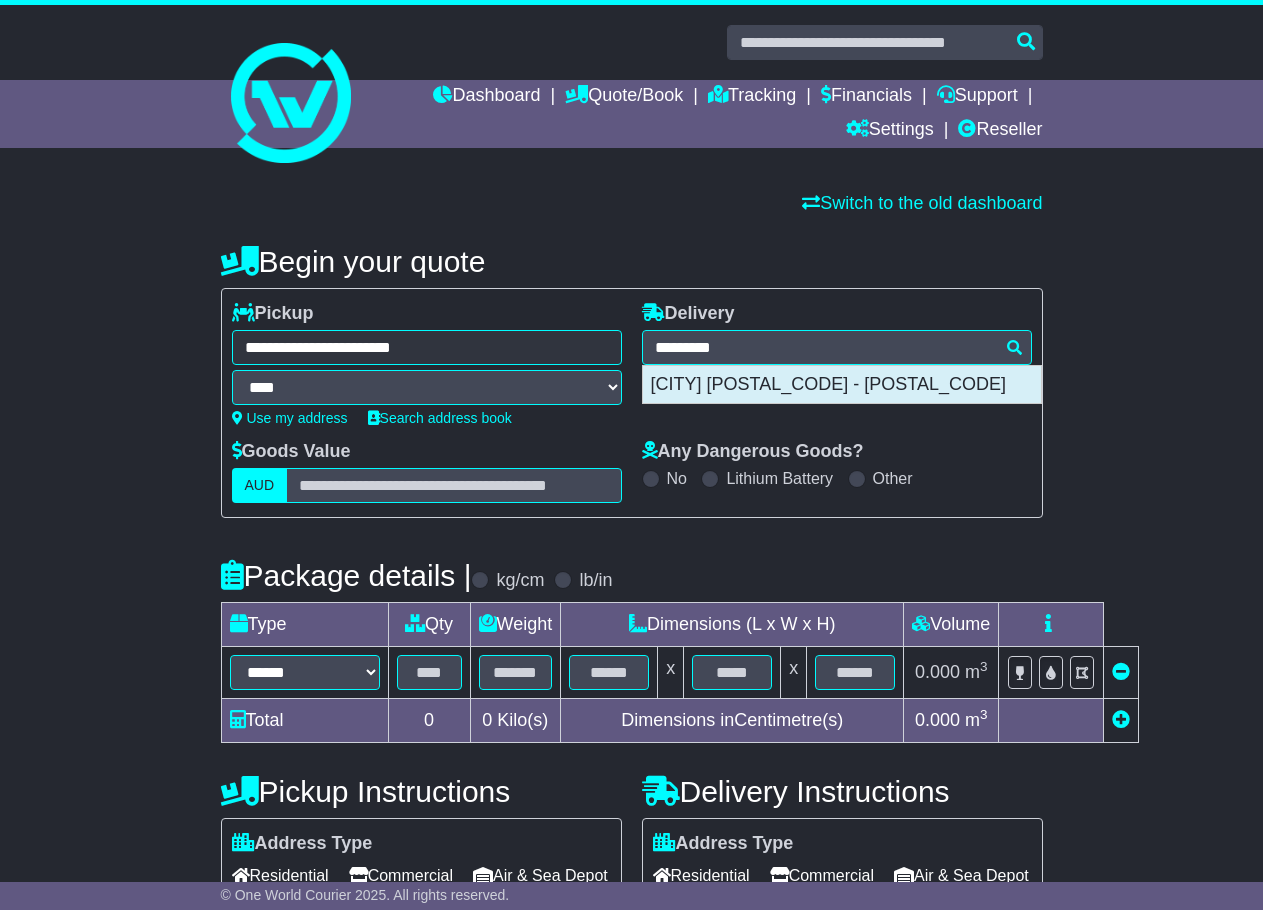 type on "**********" 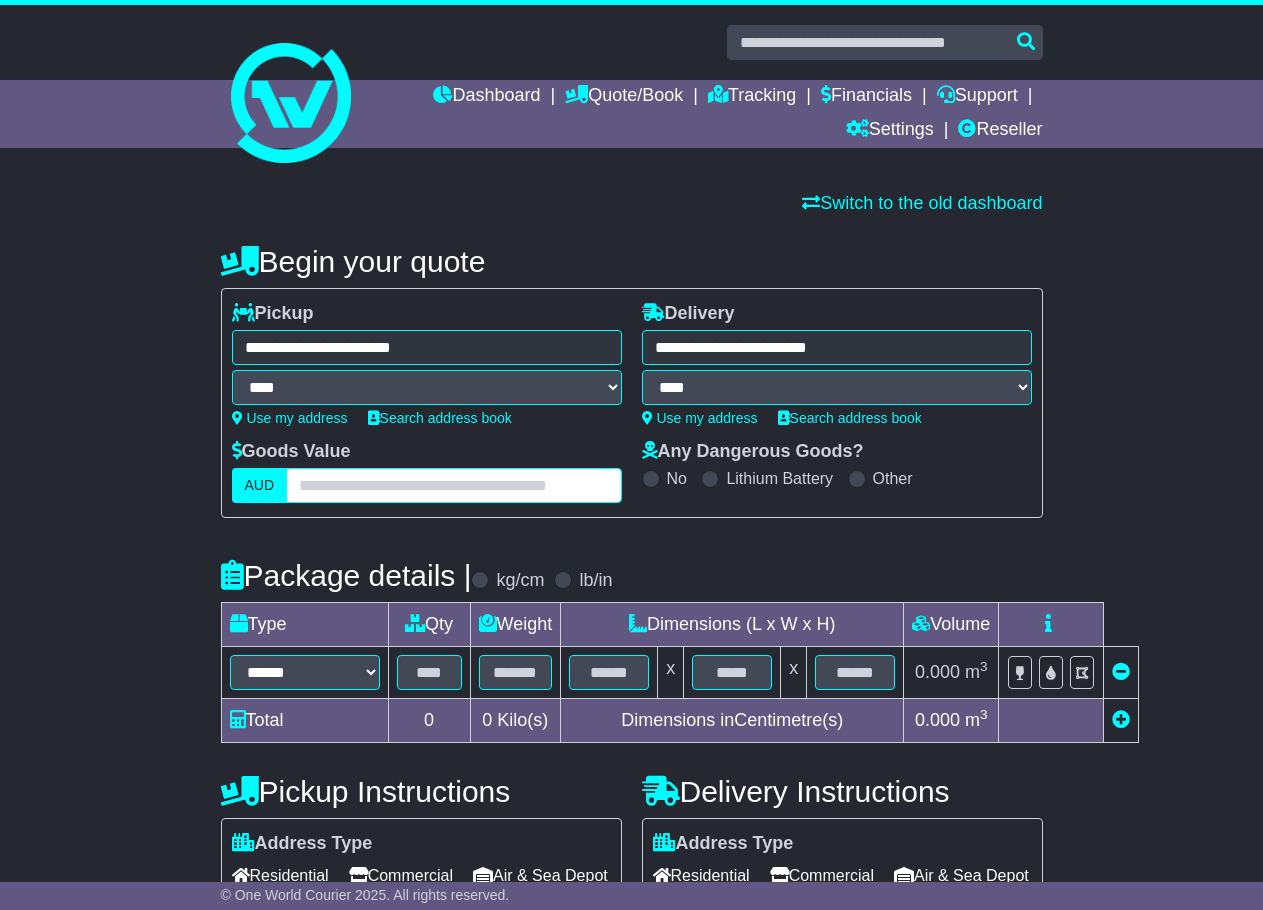 click at bounding box center (453, 485) 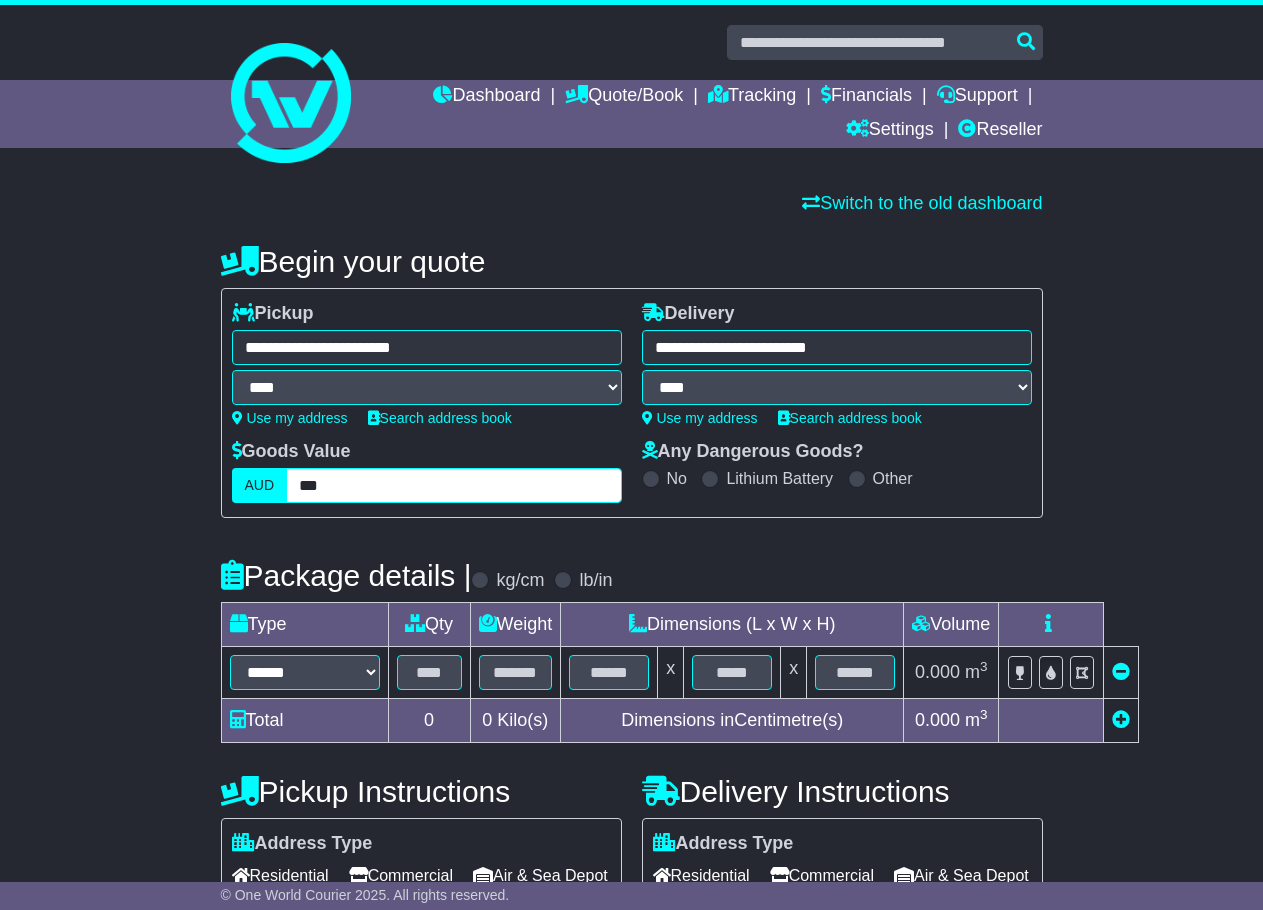 type on "***" 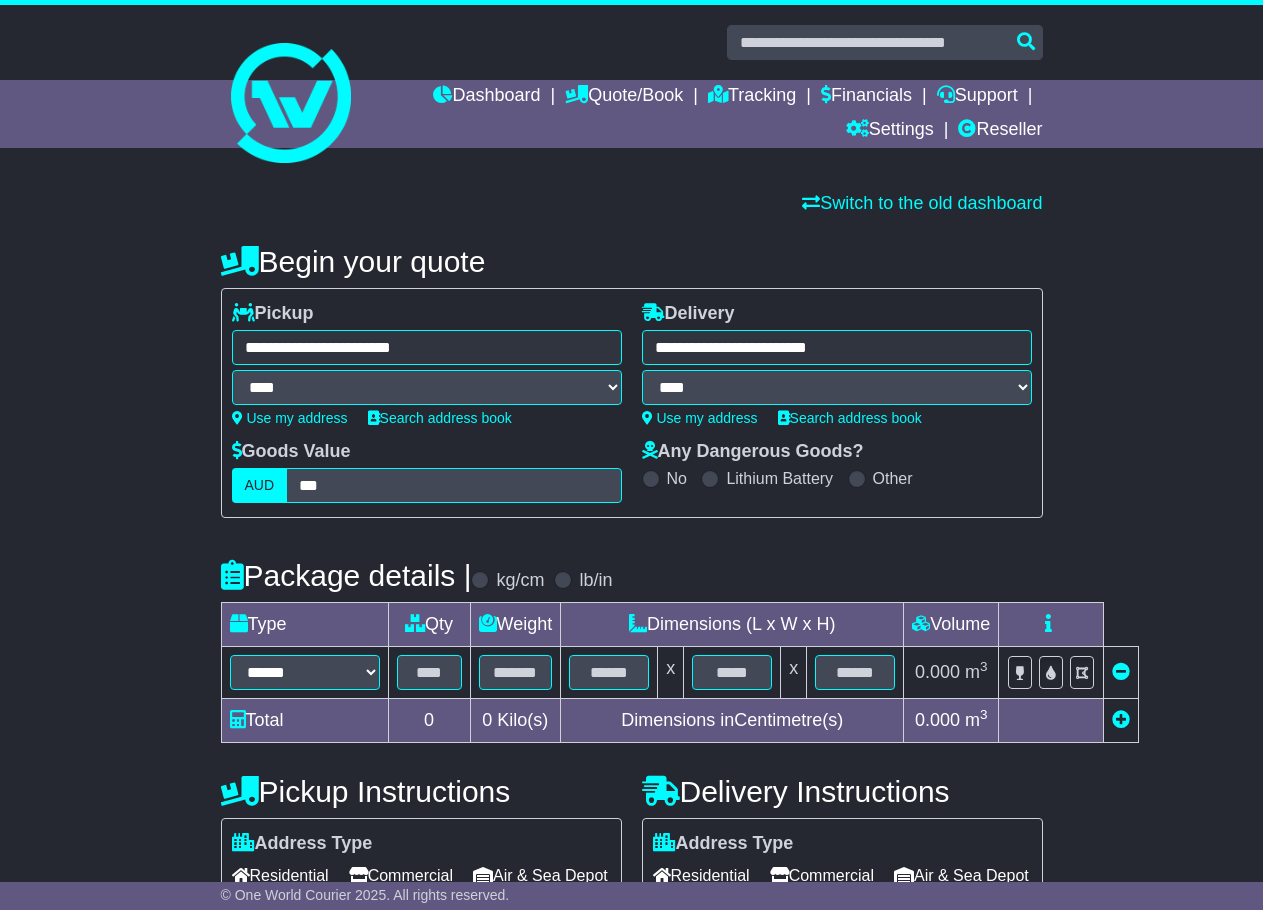drag, startPoint x: 724, startPoint y: 582, endPoint x: 717, endPoint y: 555, distance: 27.89265 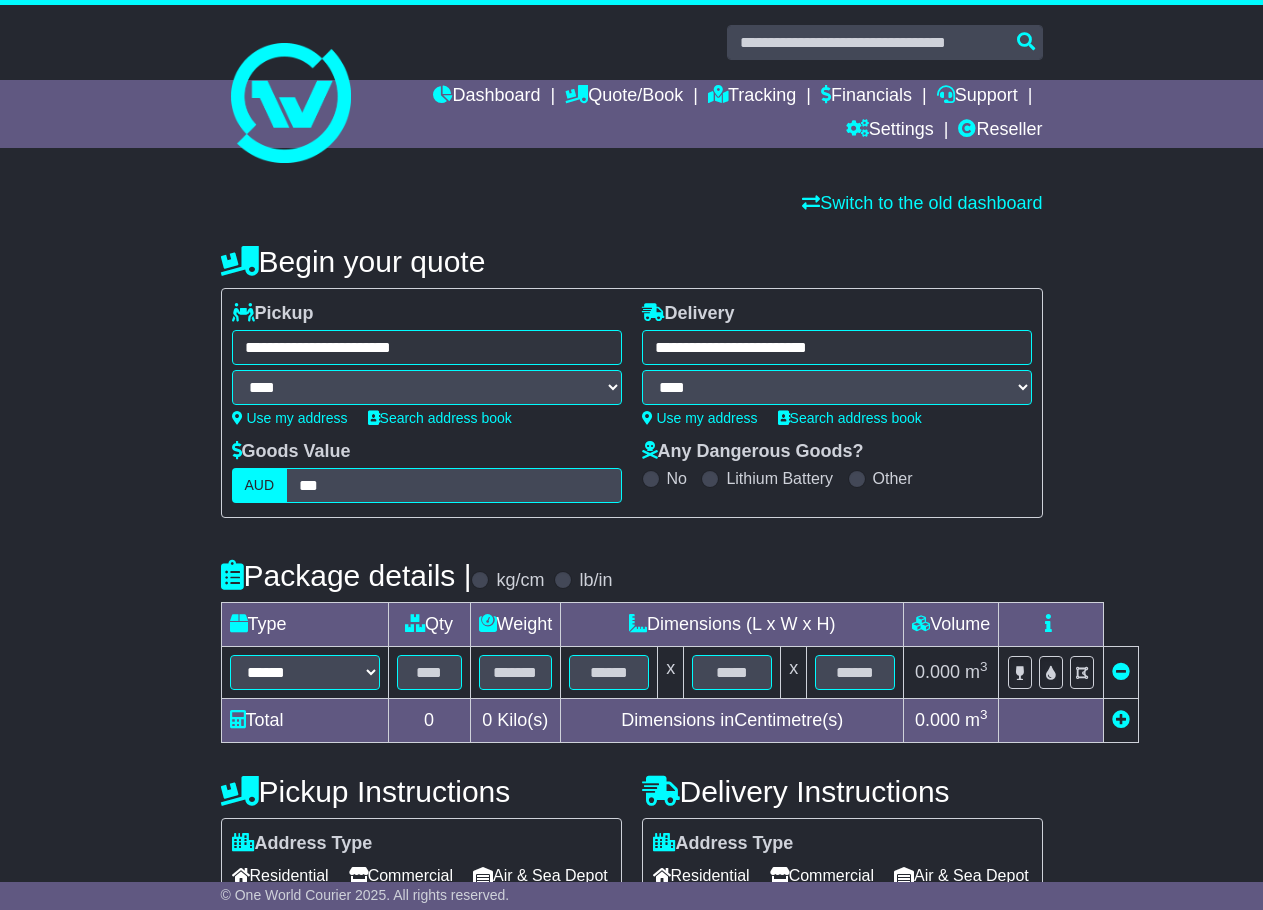 click on "**********" at bounding box center (631, 767) 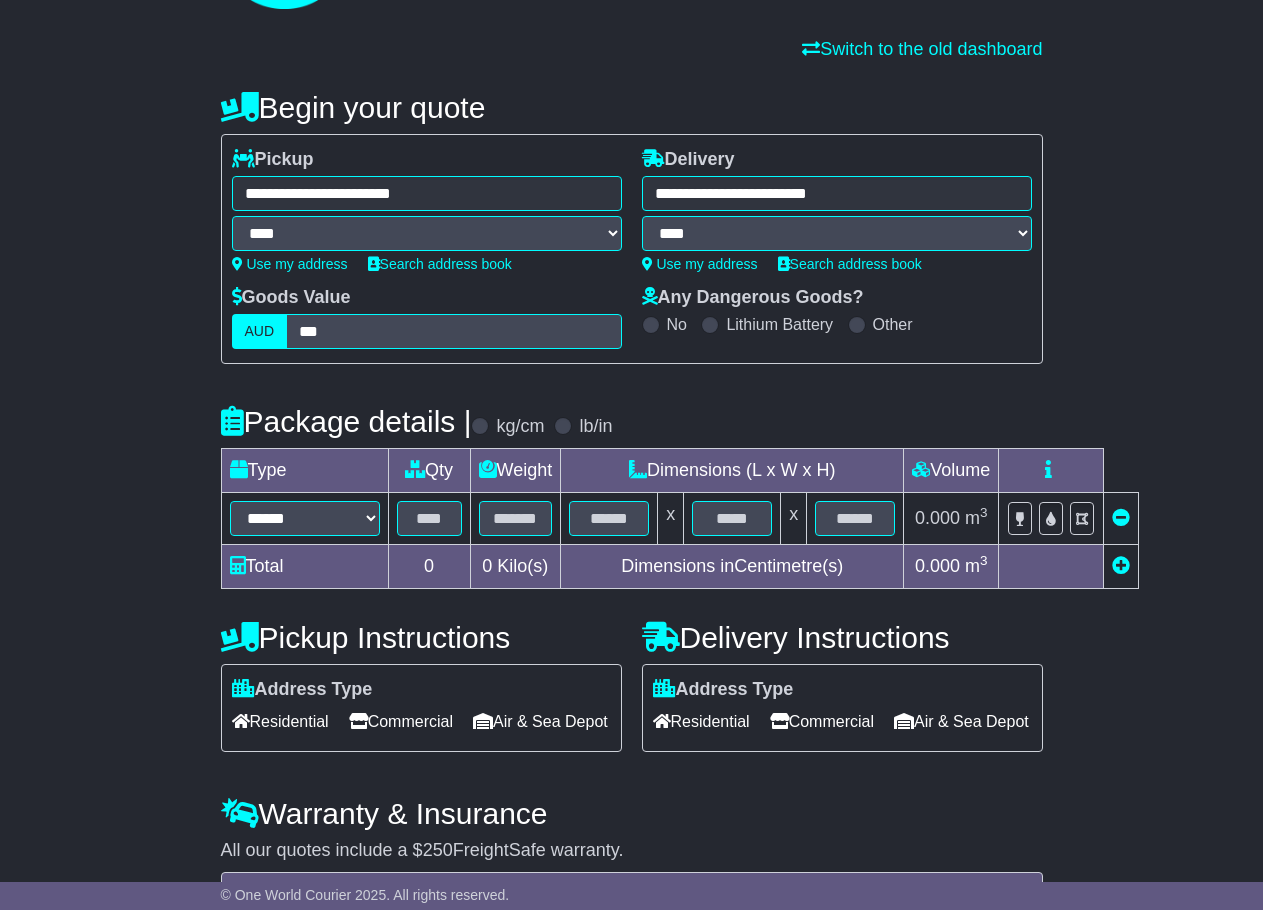 scroll, scrollTop: 200, scrollLeft: 0, axis: vertical 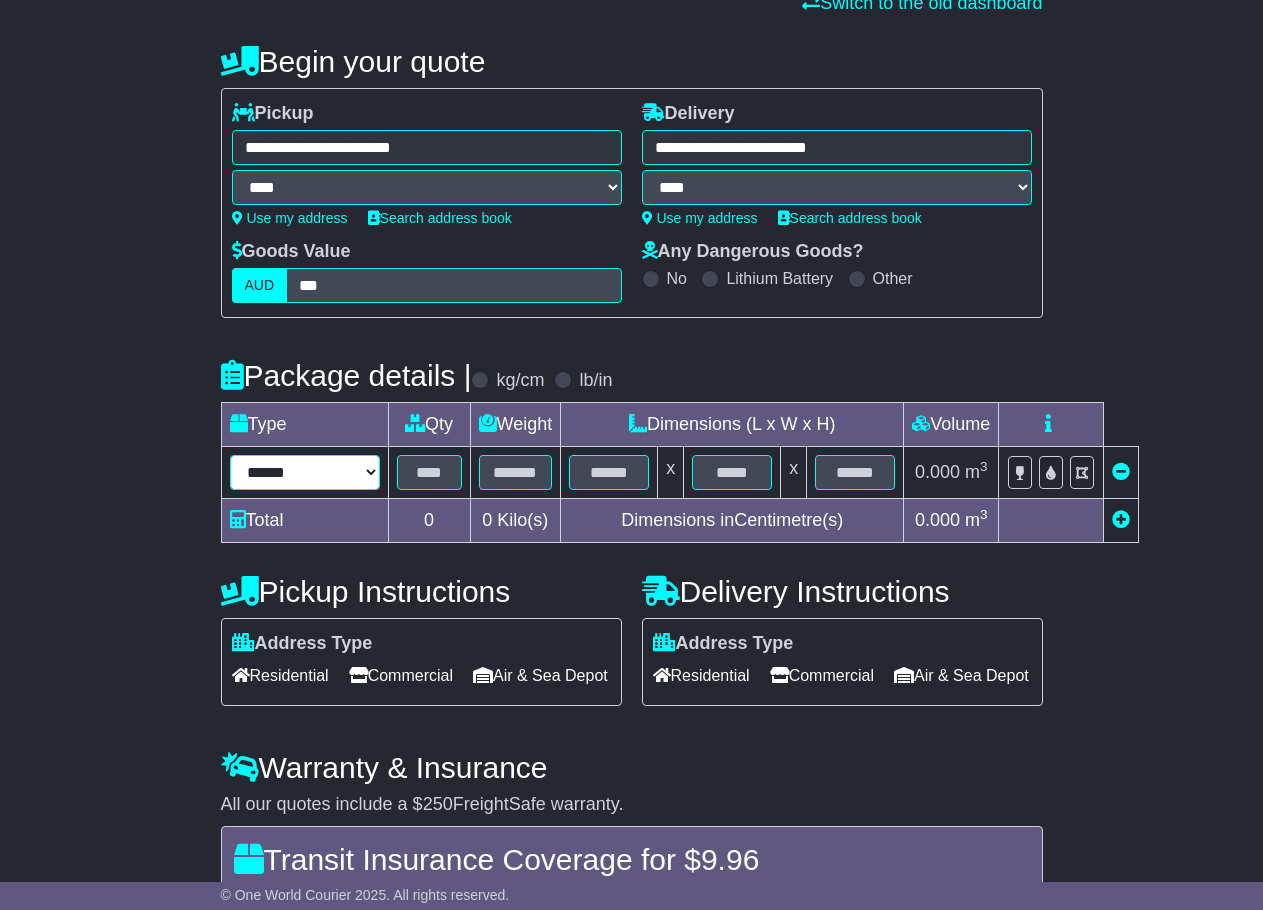 click on "**********" at bounding box center [305, 472] 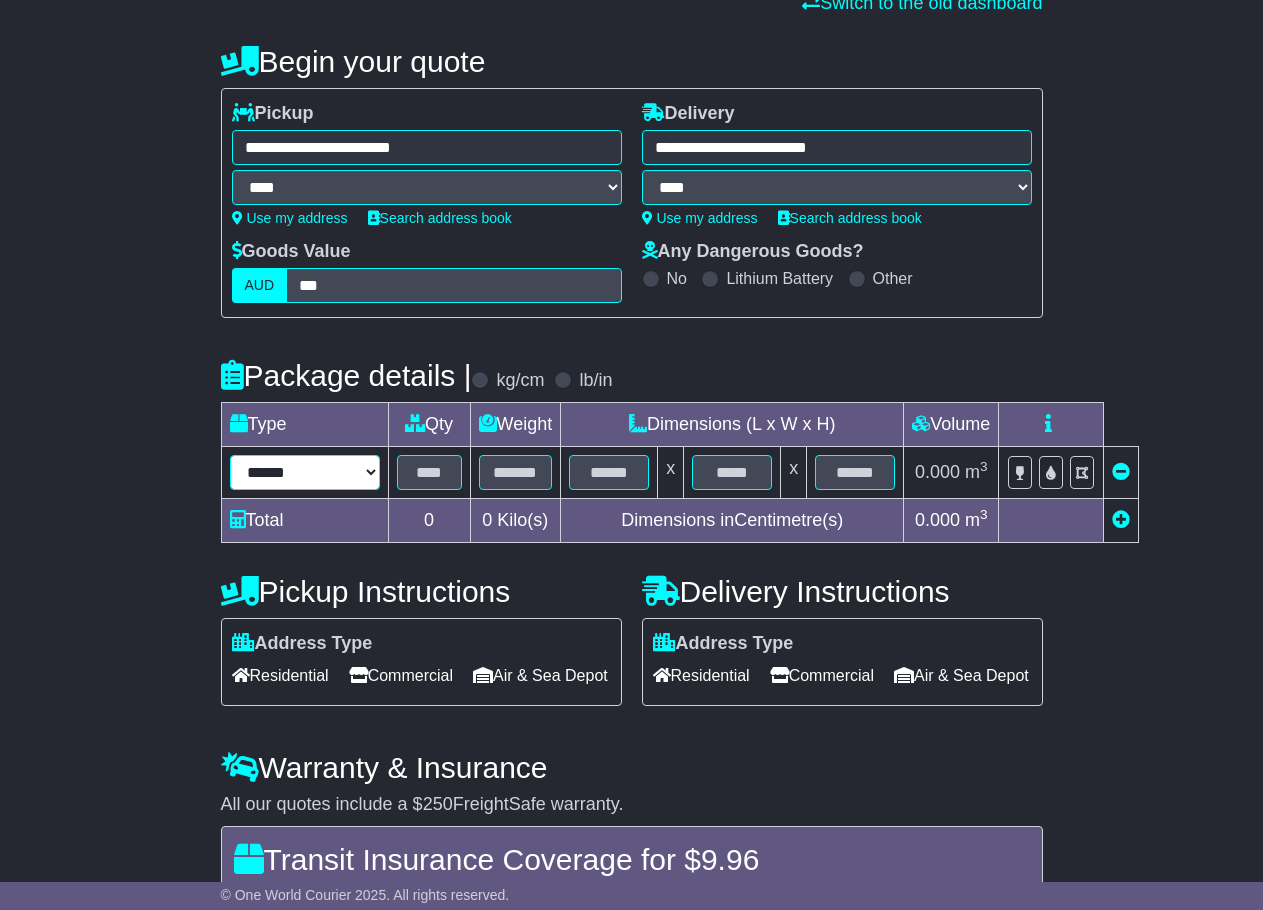 select on "**" 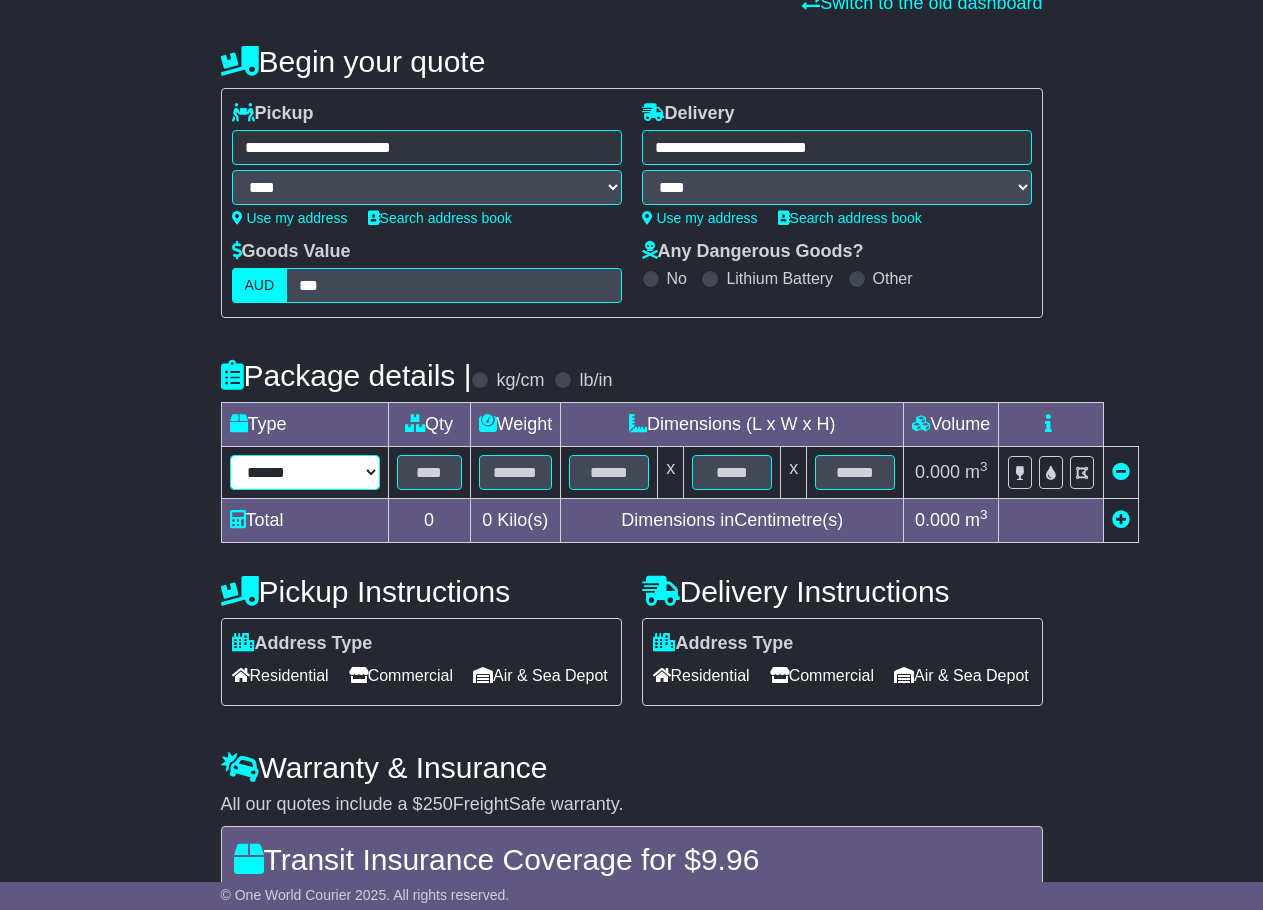 click on "**********" at bounding box center [305, 472] 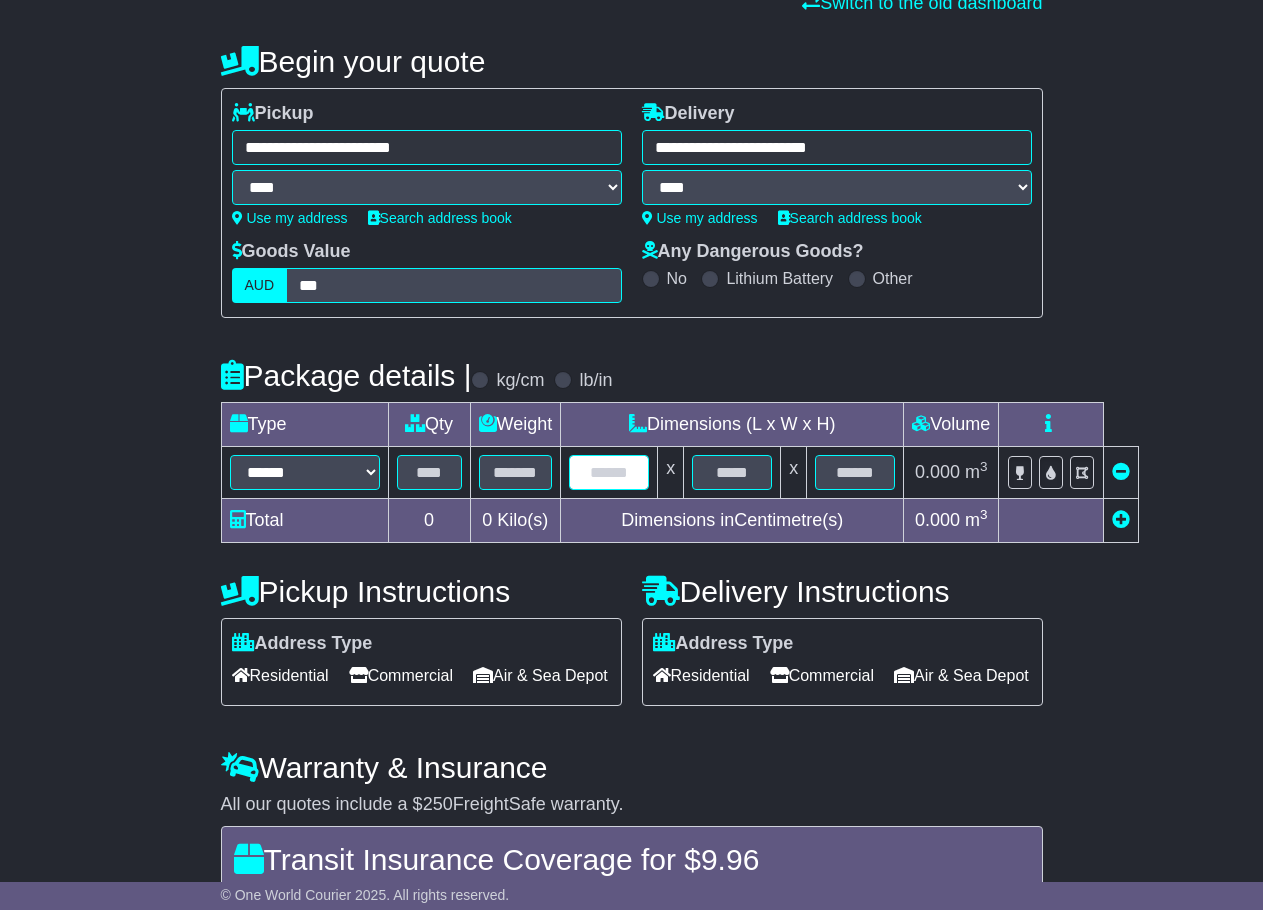 click at bounding box center (609, 472) 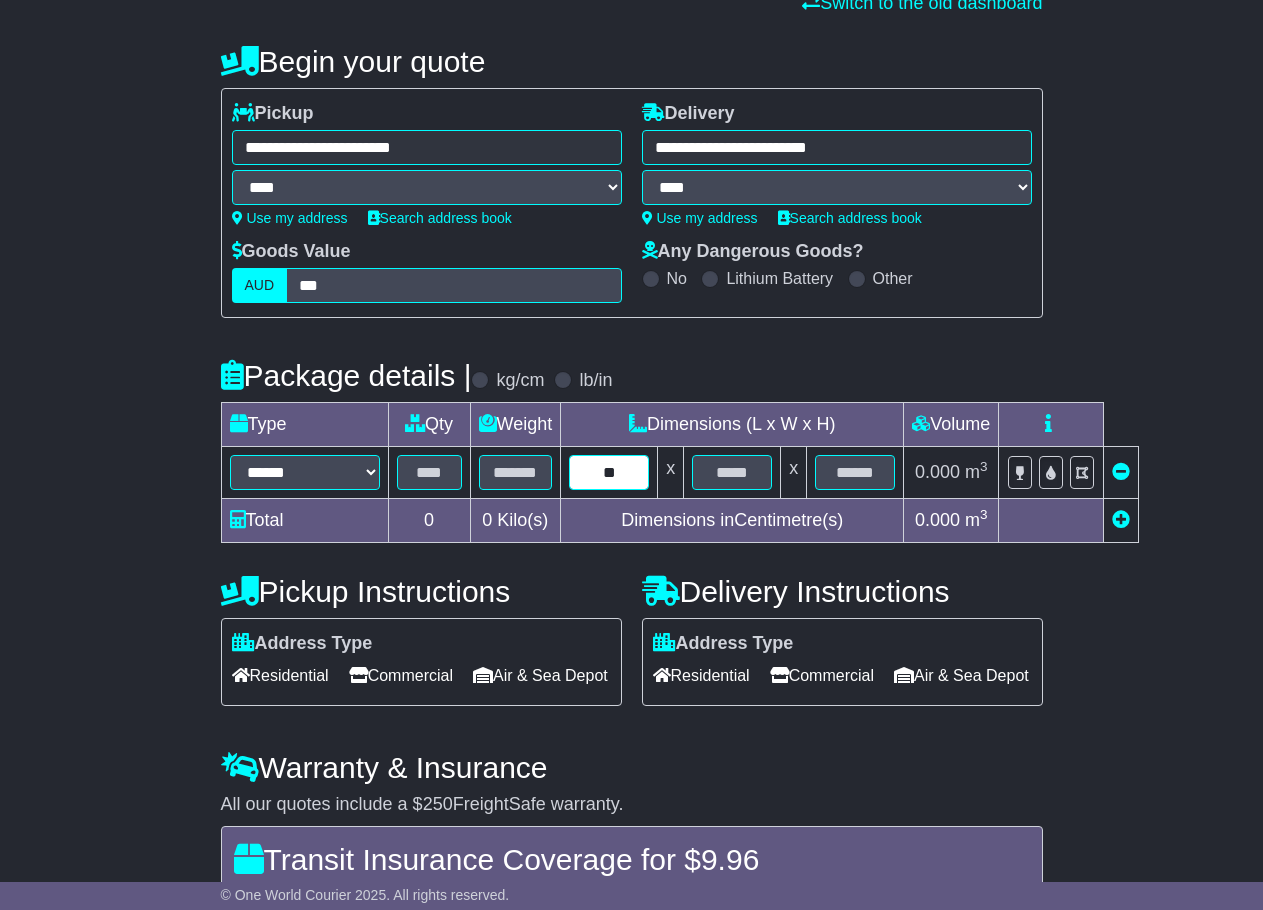 type on "**" 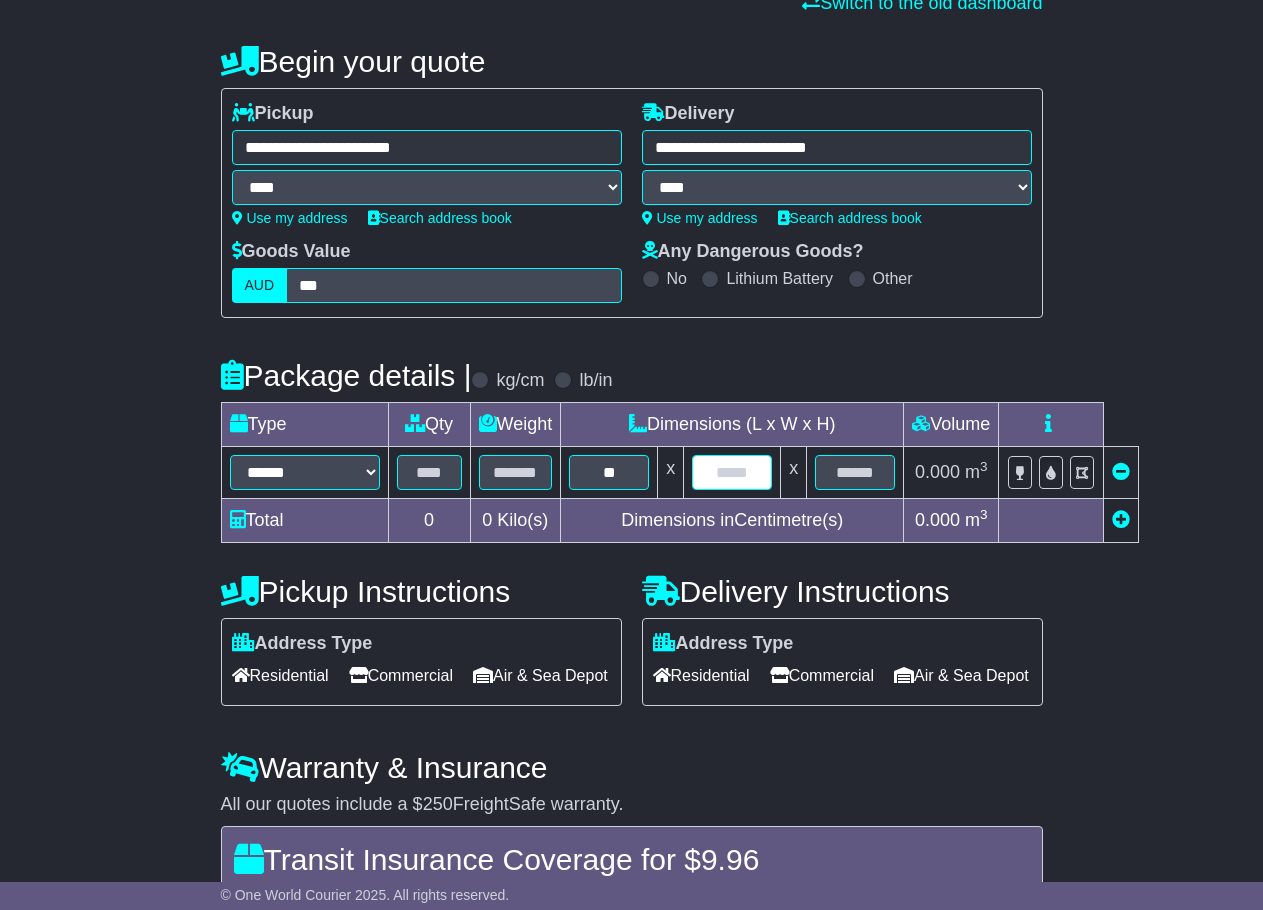click at bounding box center (732, 472) 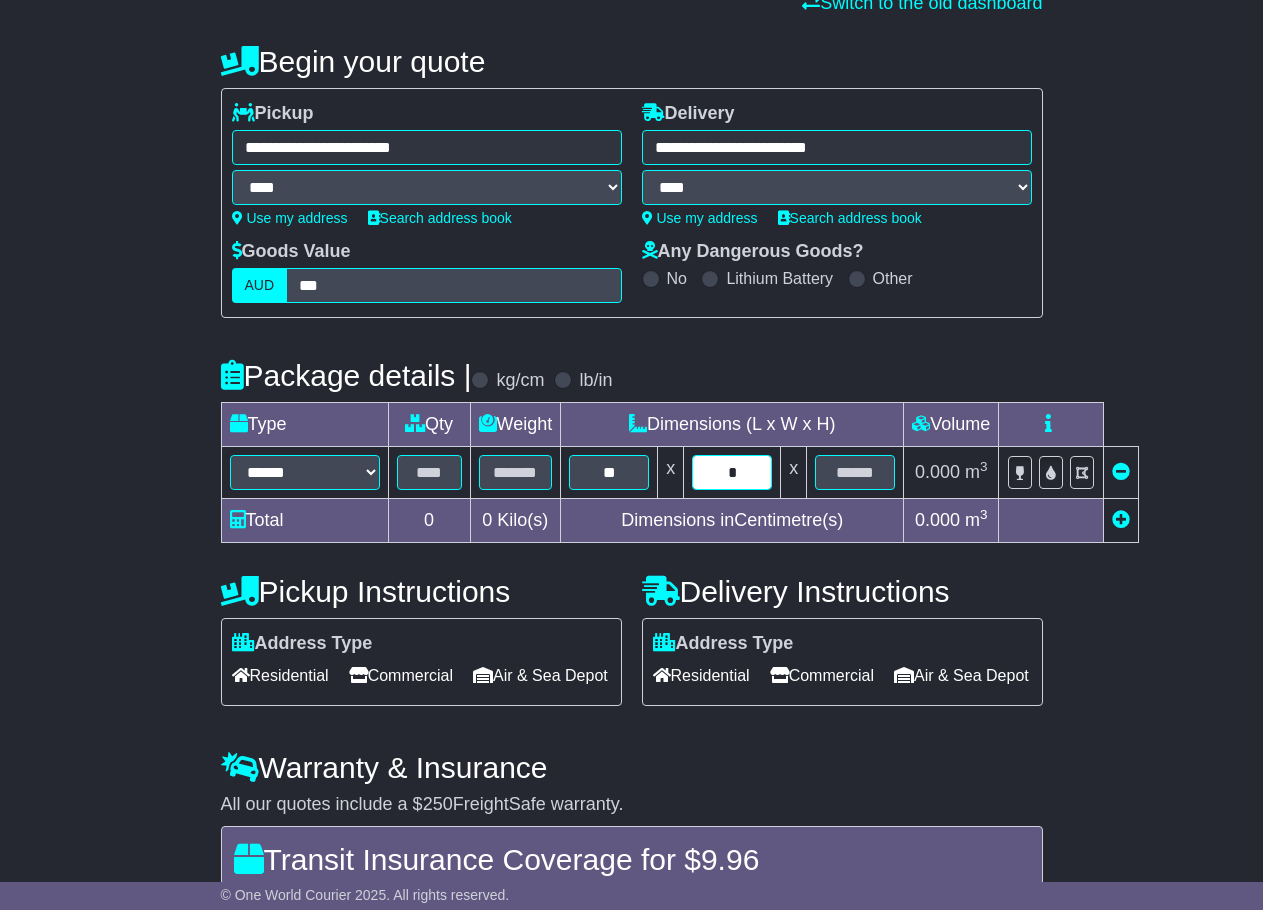 type on "*" 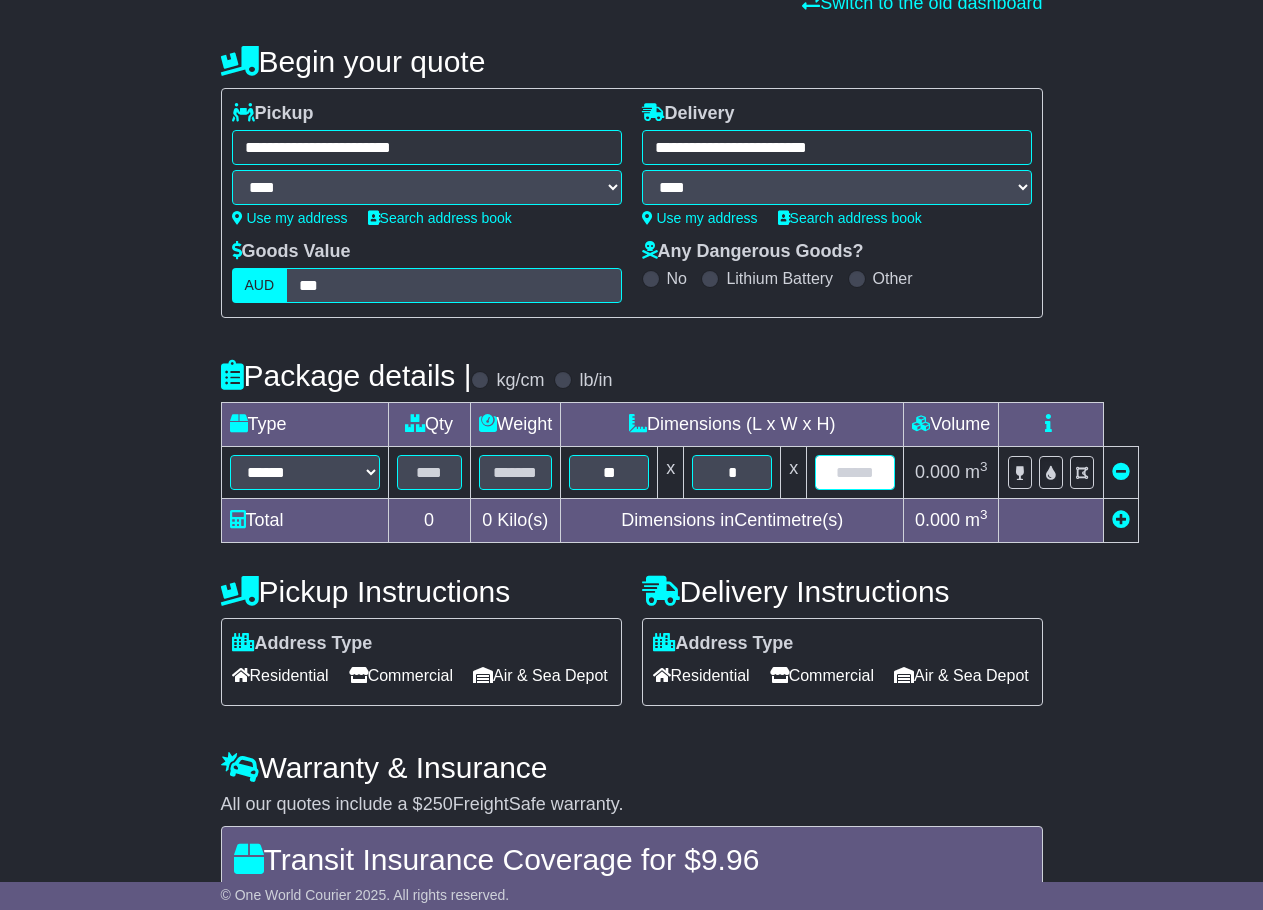 click at bounding box center [855, 472] 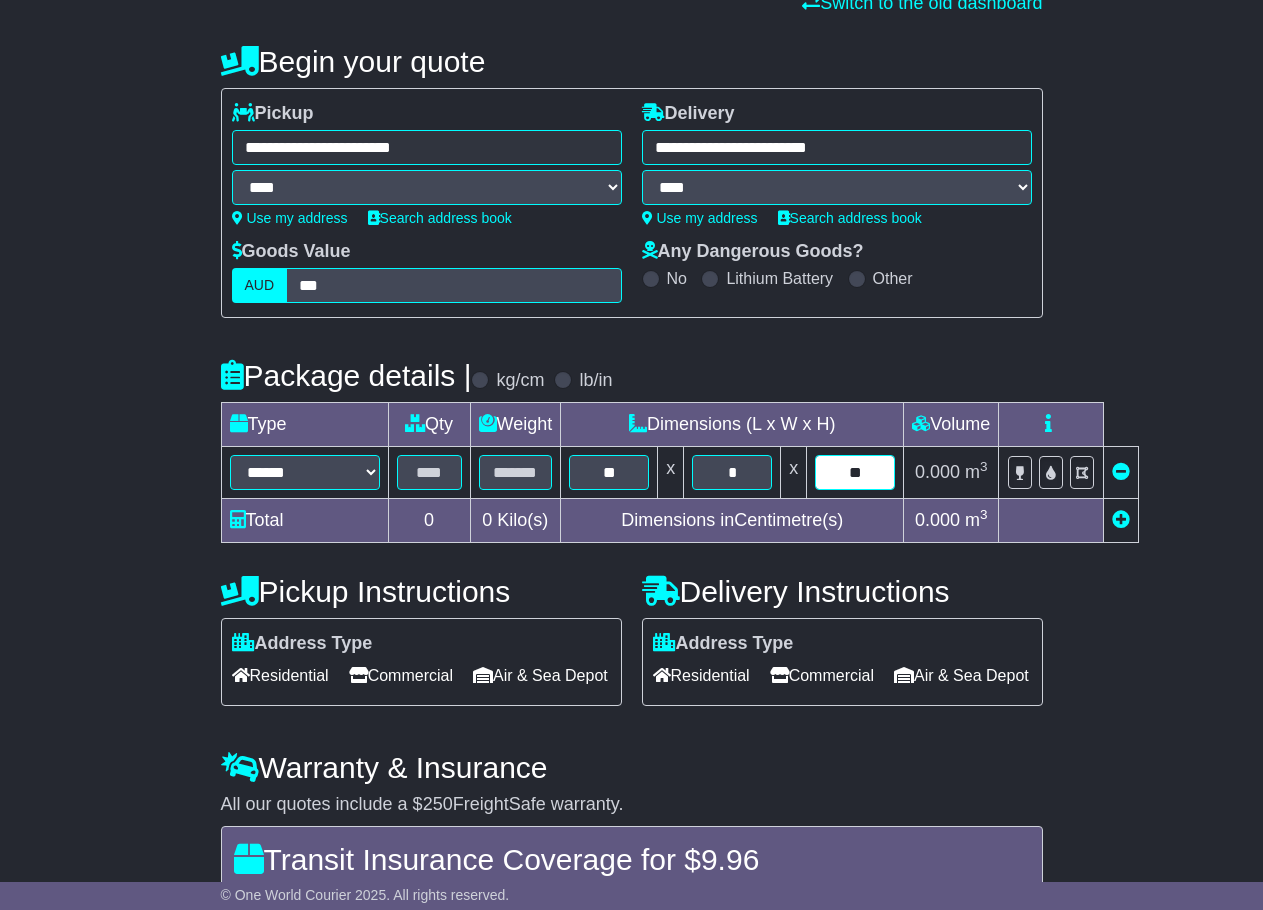 type on "**" 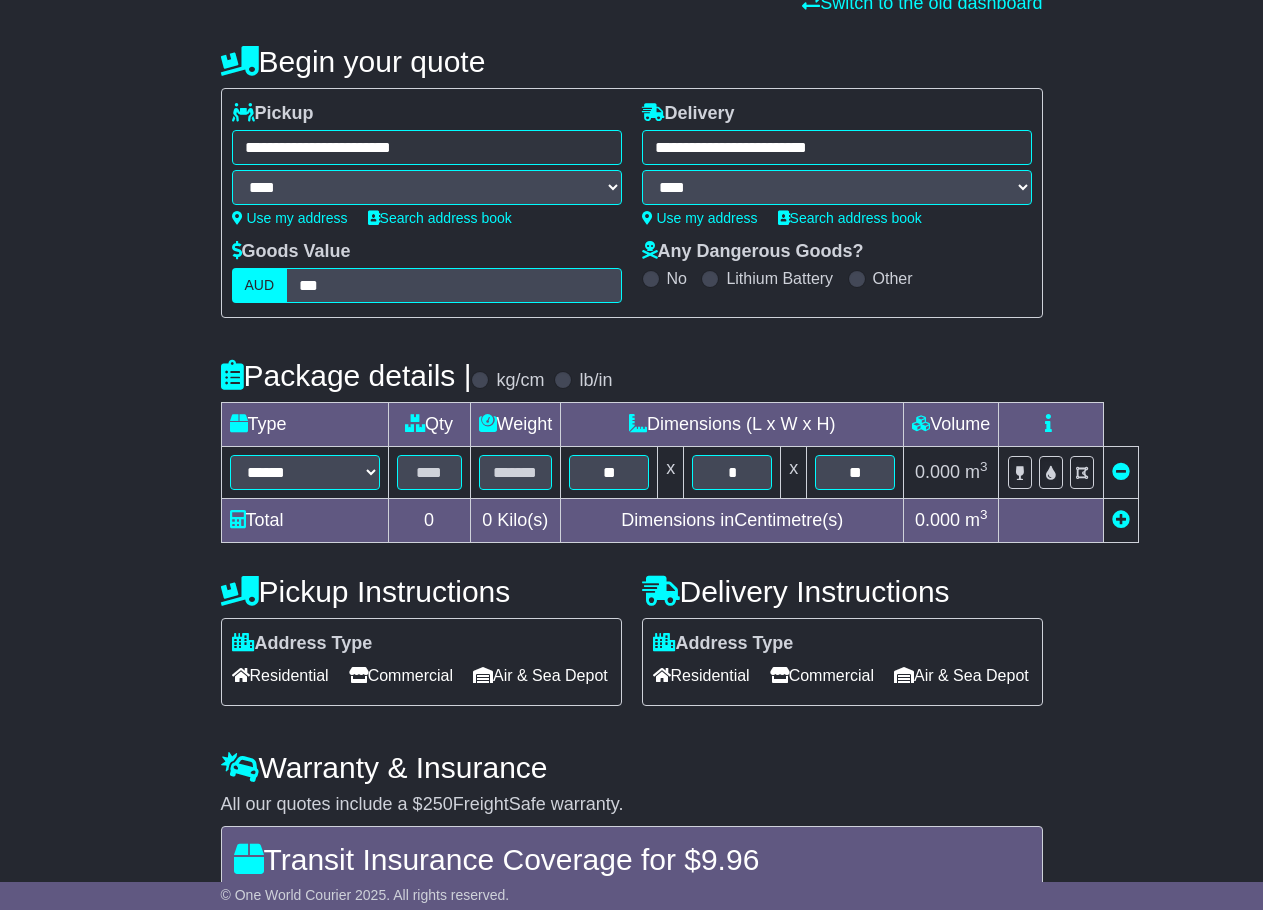 click on "**********" at bounding box center [631, 567] 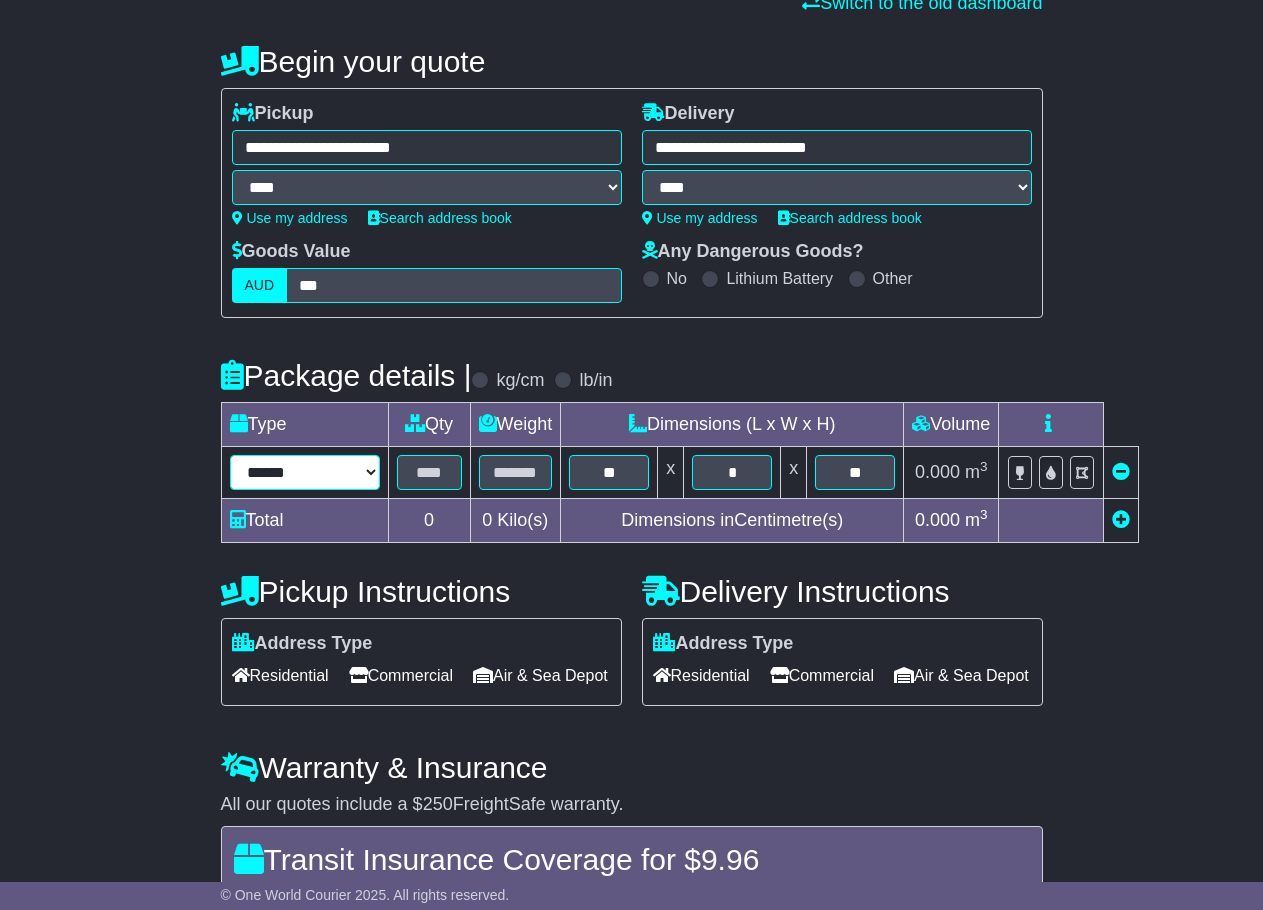 click on "**********" at bounding box center [305, 472] 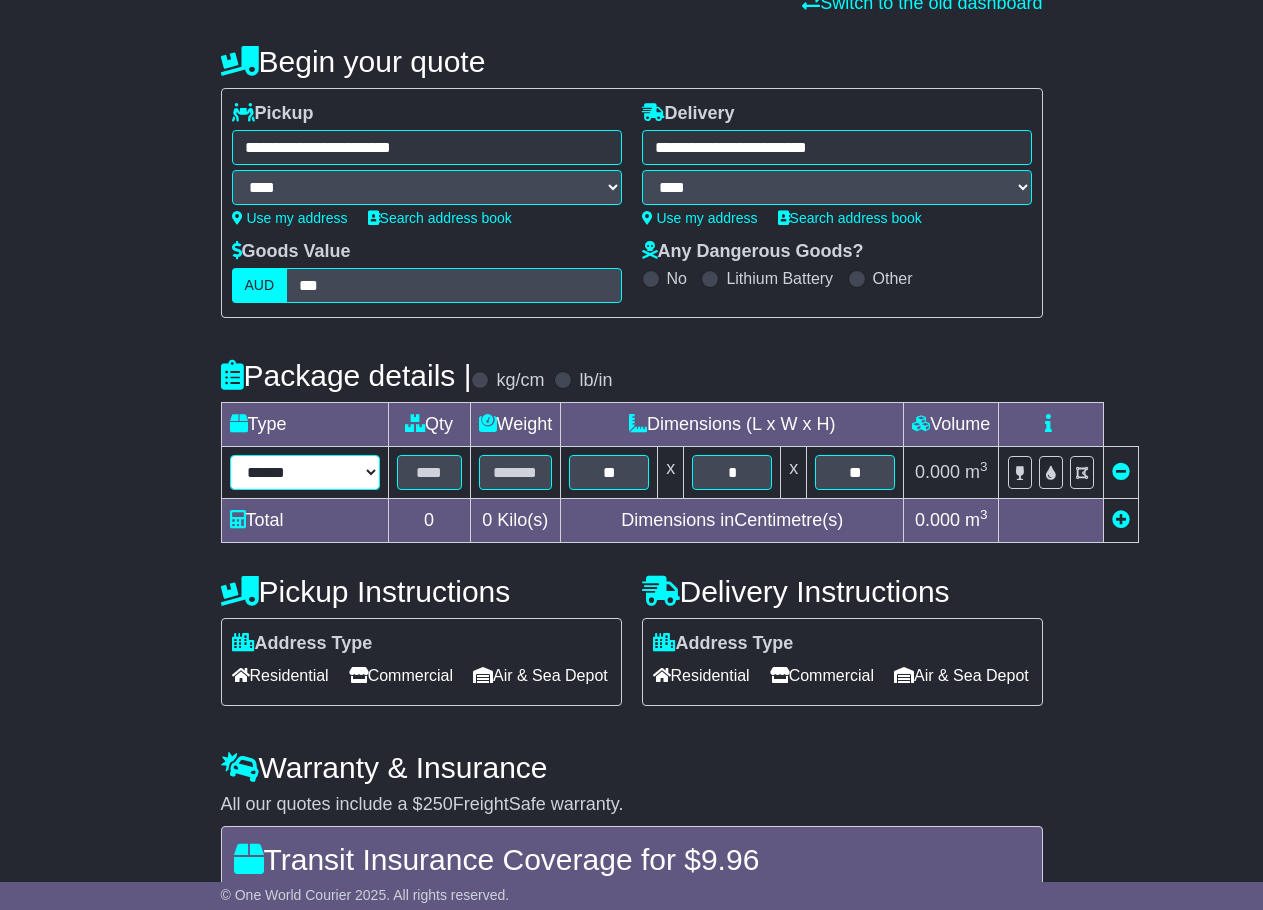 select on "***" 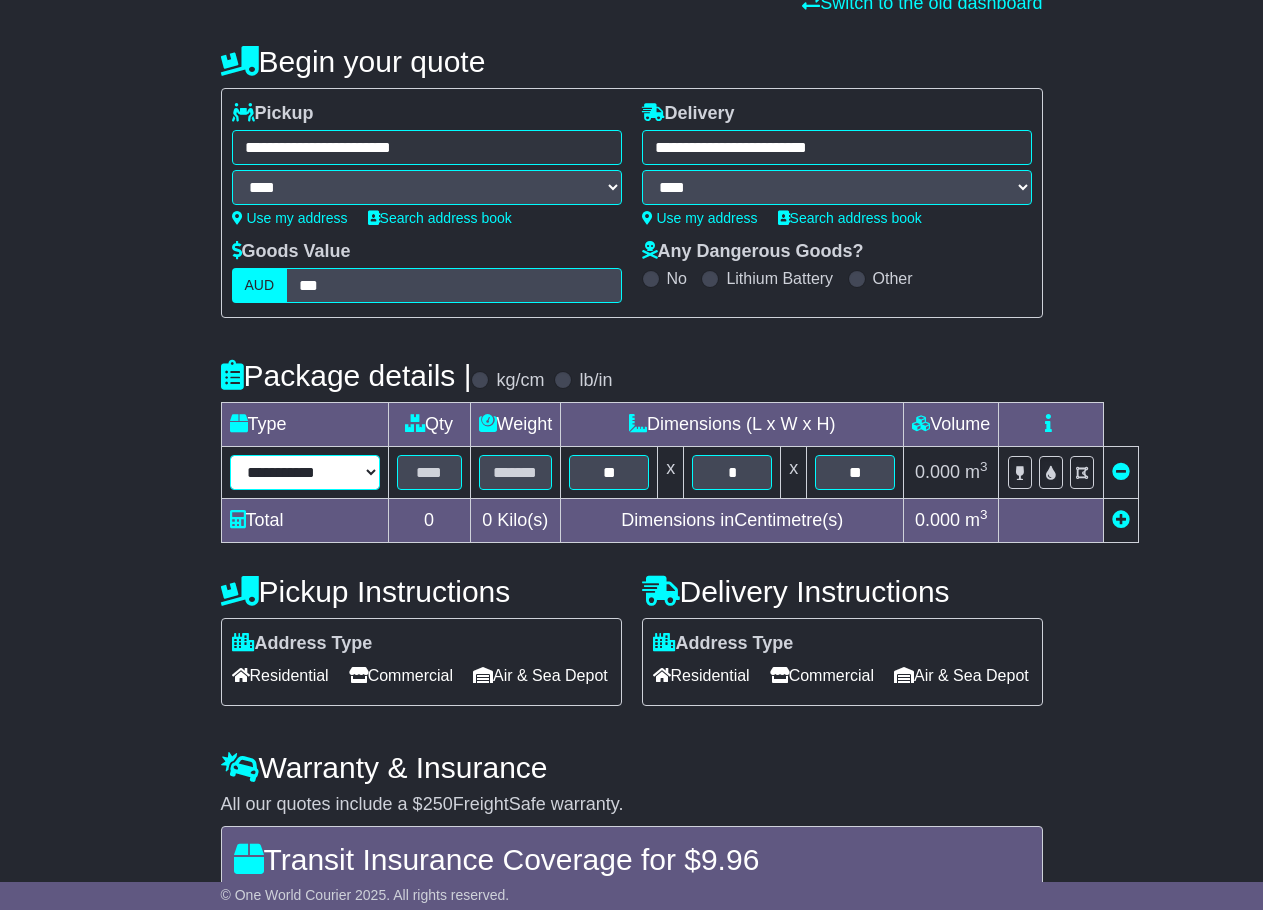 click on "**********" at bounding box center (305, 472) 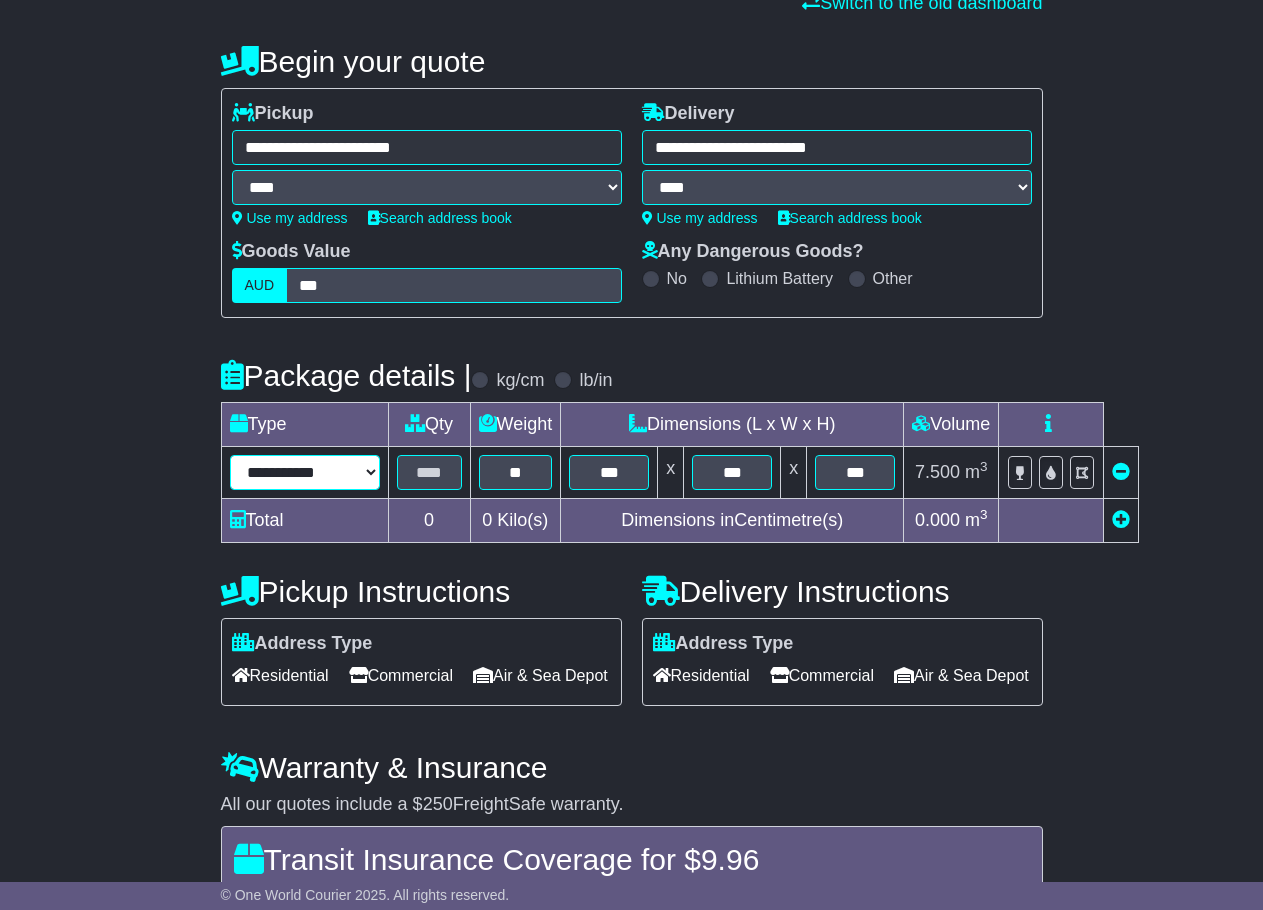 click on "**********" at bounding box center [305, 472] 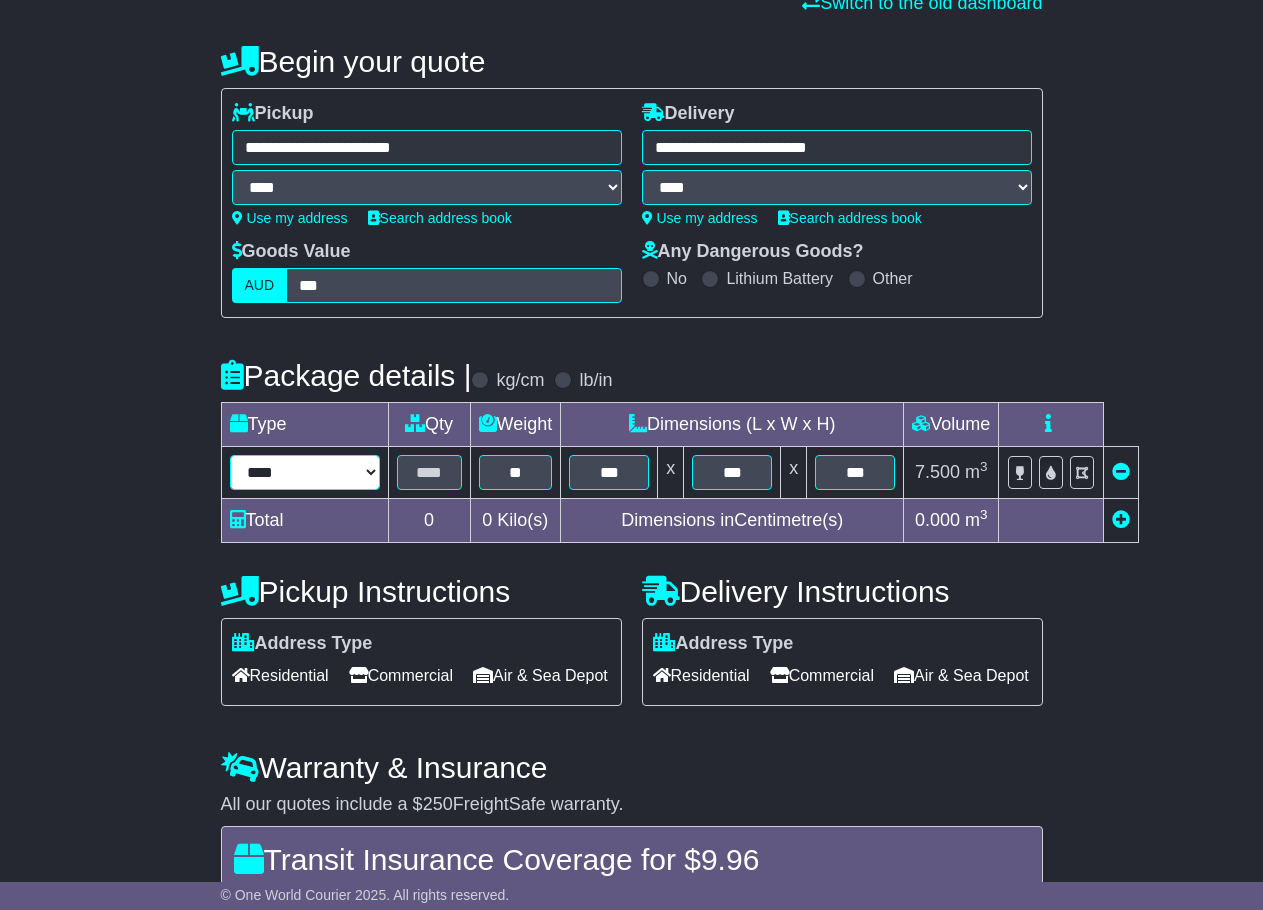 click on "**********" at bounding box center (305, 472) 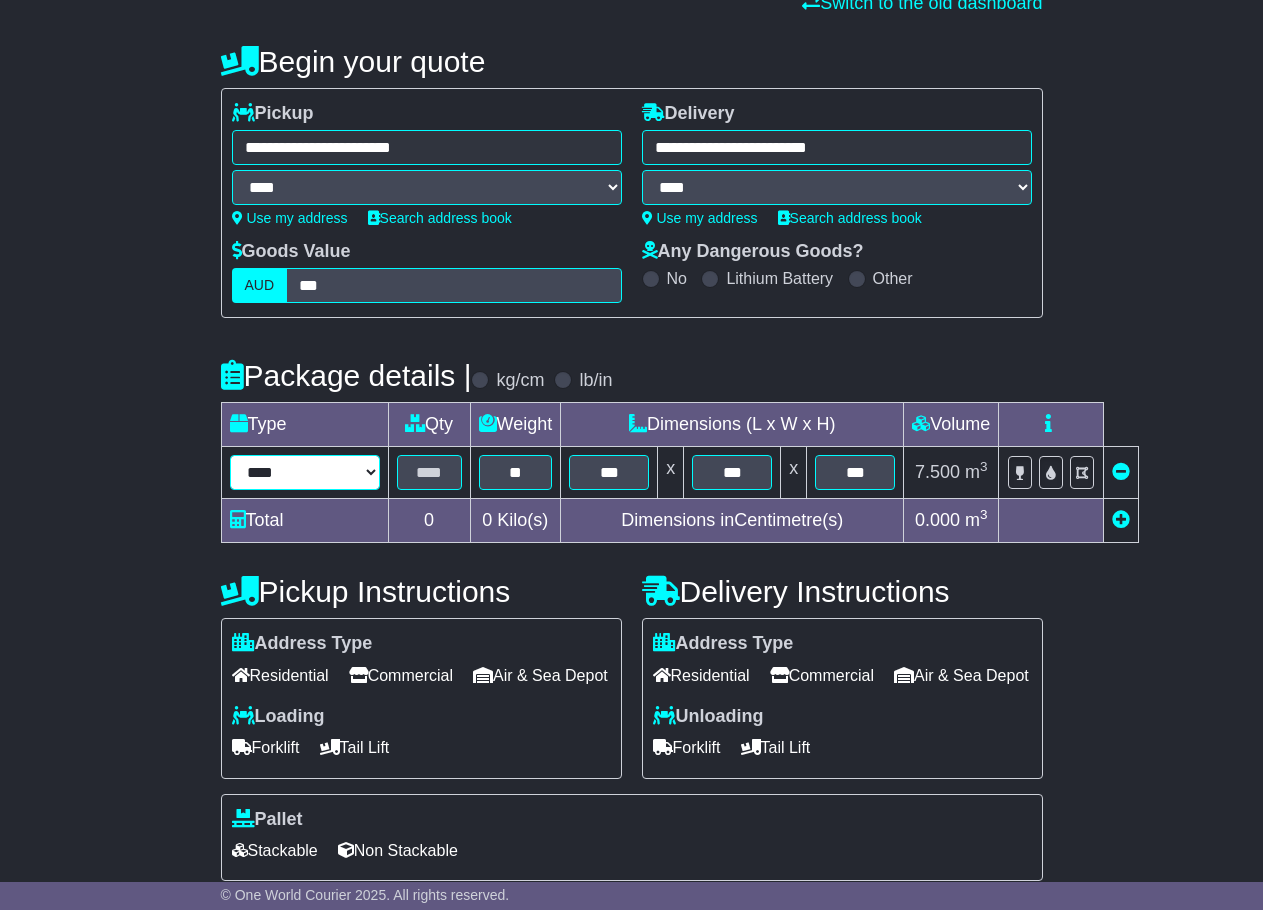 click on "**********" at bounding box center (305, 472) 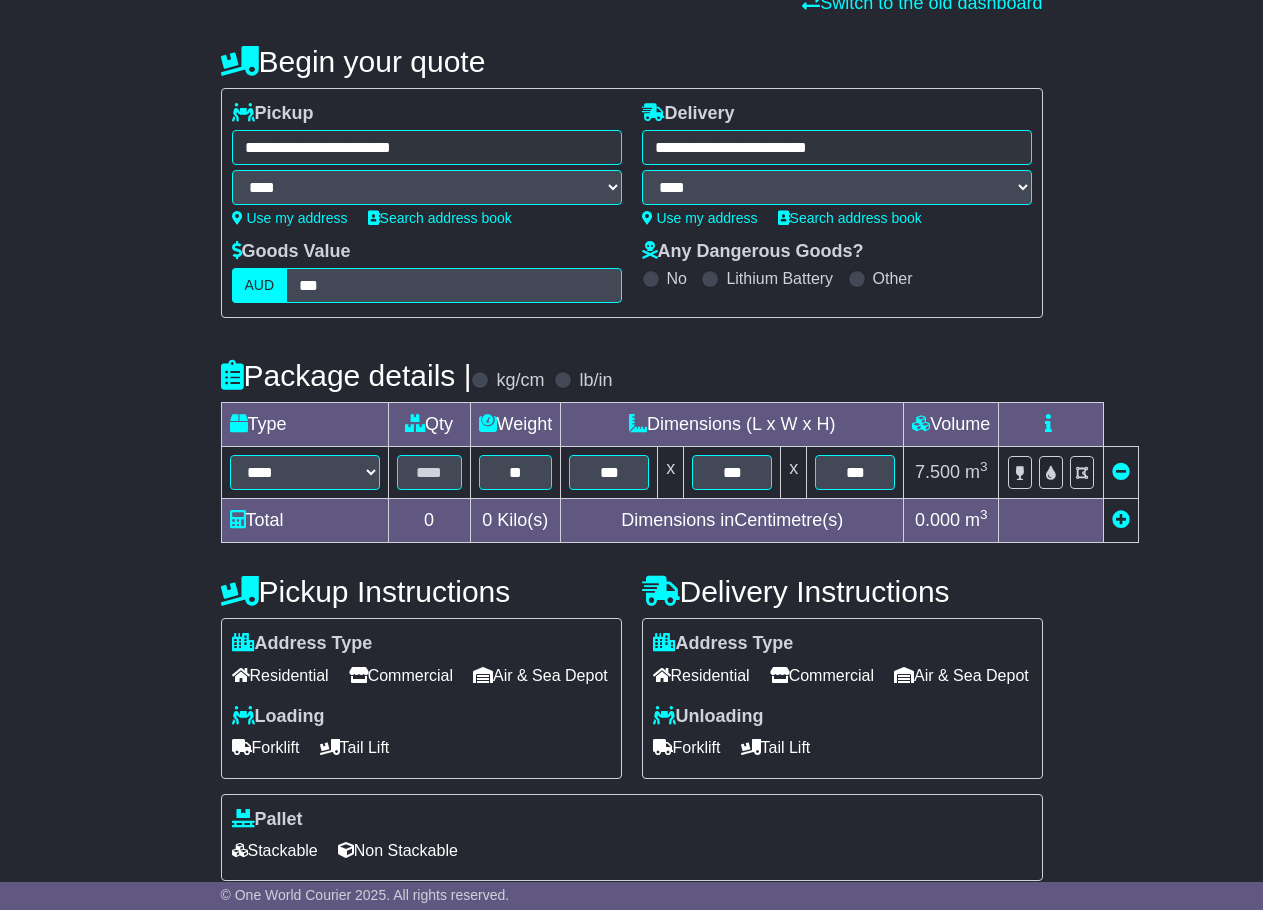 click on "Pickup Instructions
Address Type
Residential
Commercial
Air & Sea Depot
Loading
Forklift  Tail Lift" at bounding box center (421, 679) 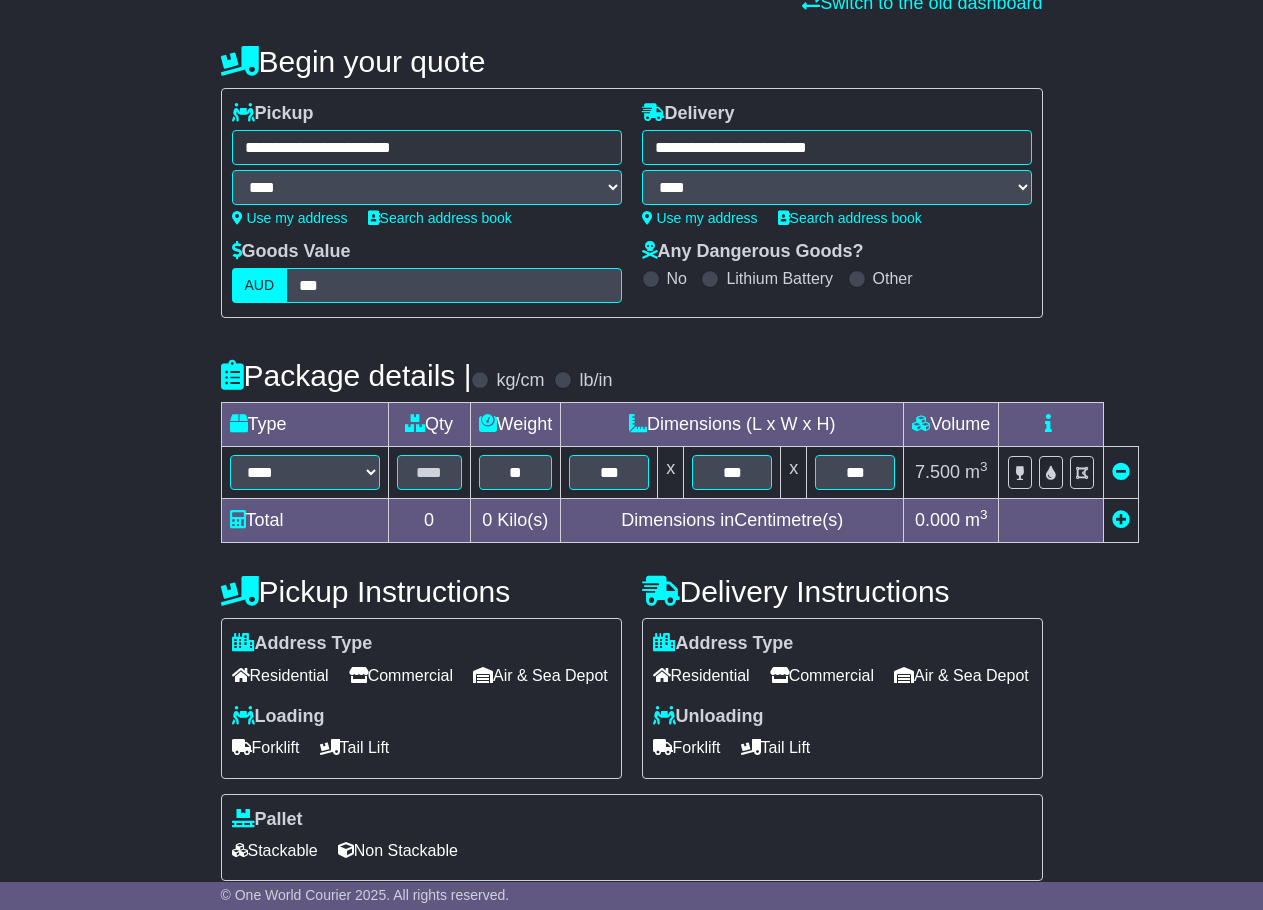 click on "Commercial" at bounding box center [401, 675] 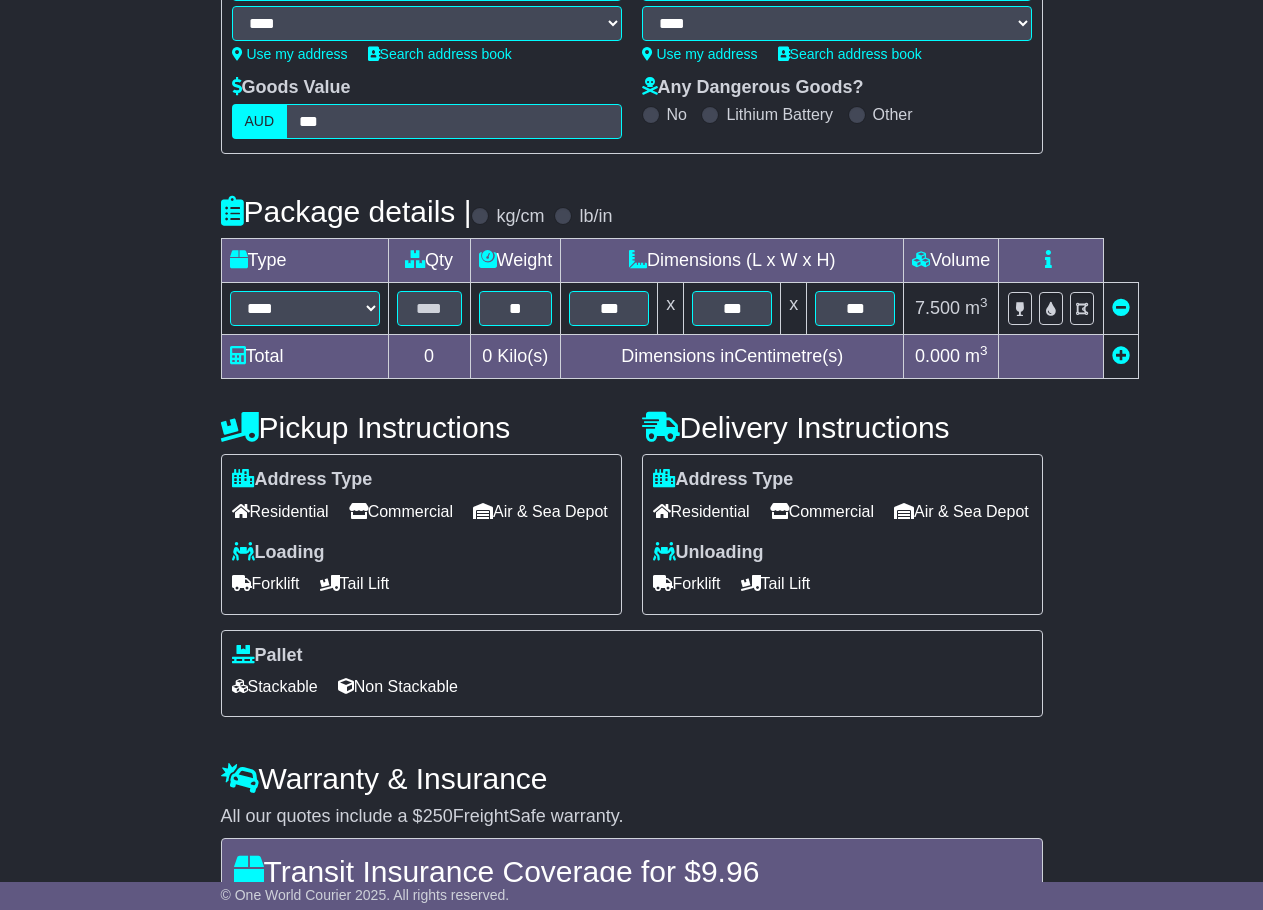 scroll, scrollTop: 400, scrollLeft: 0, axis: vertical 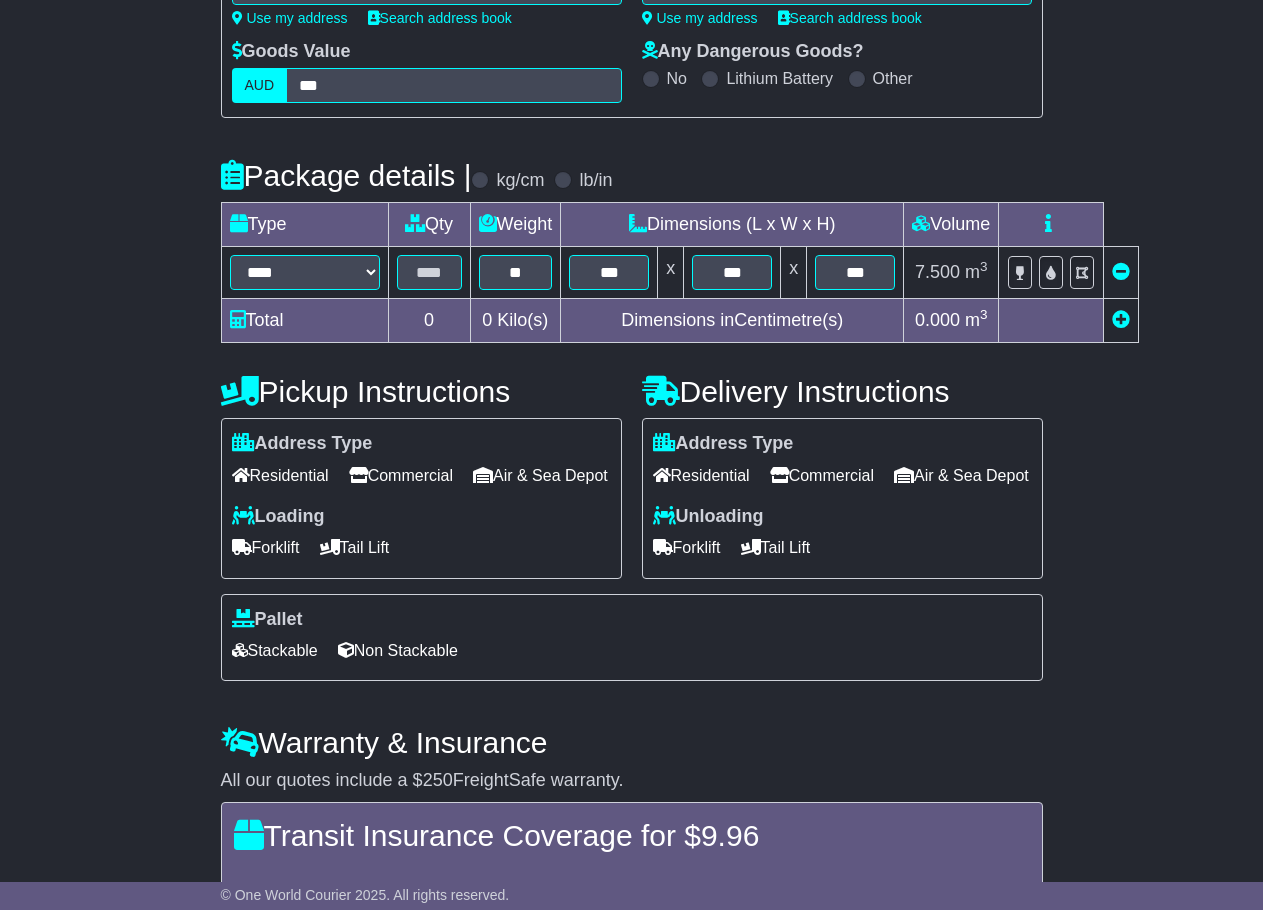 click on "Tail Lift" at bounding box center [355, 547] 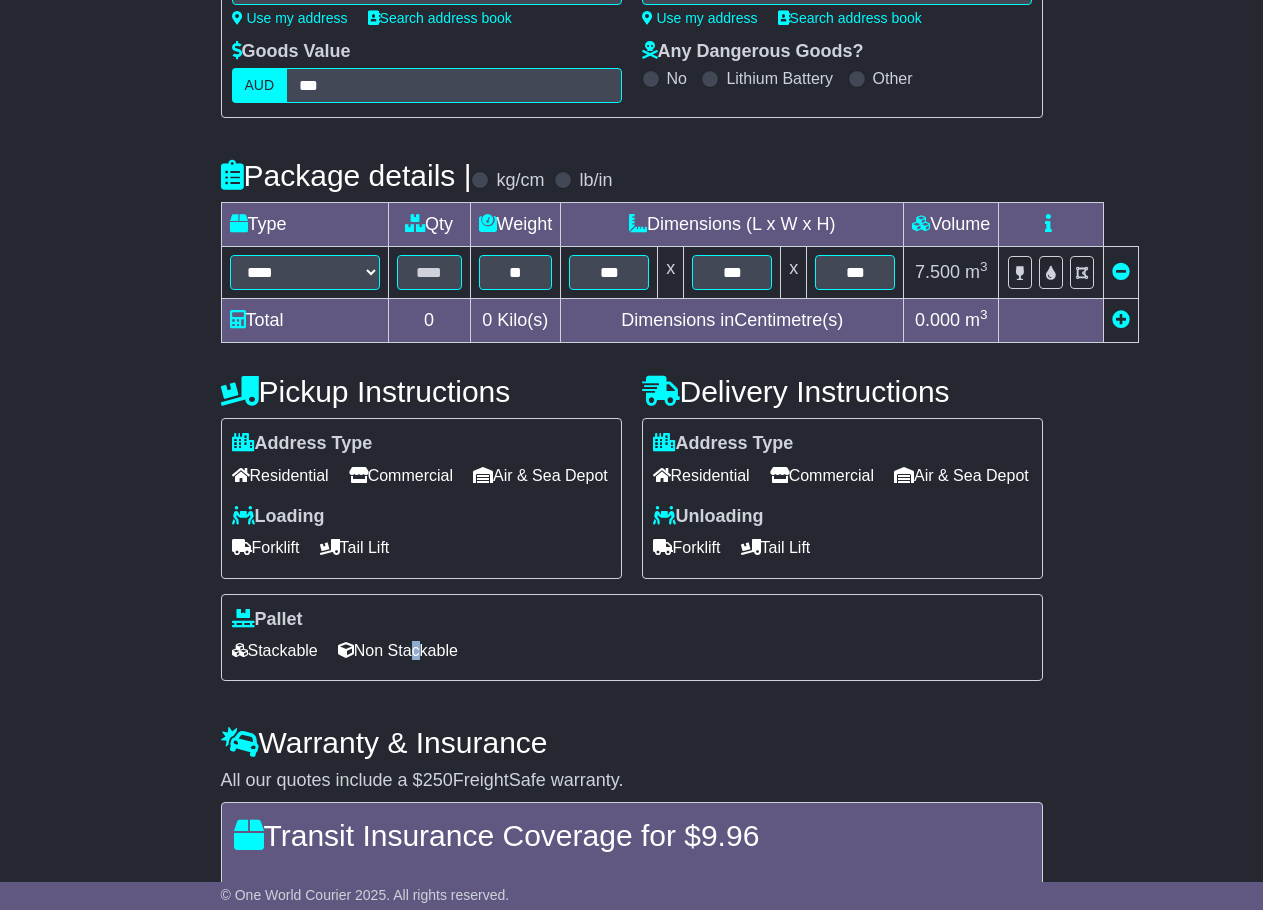 click on "Non Stackable" at bounding box center (398, 650) 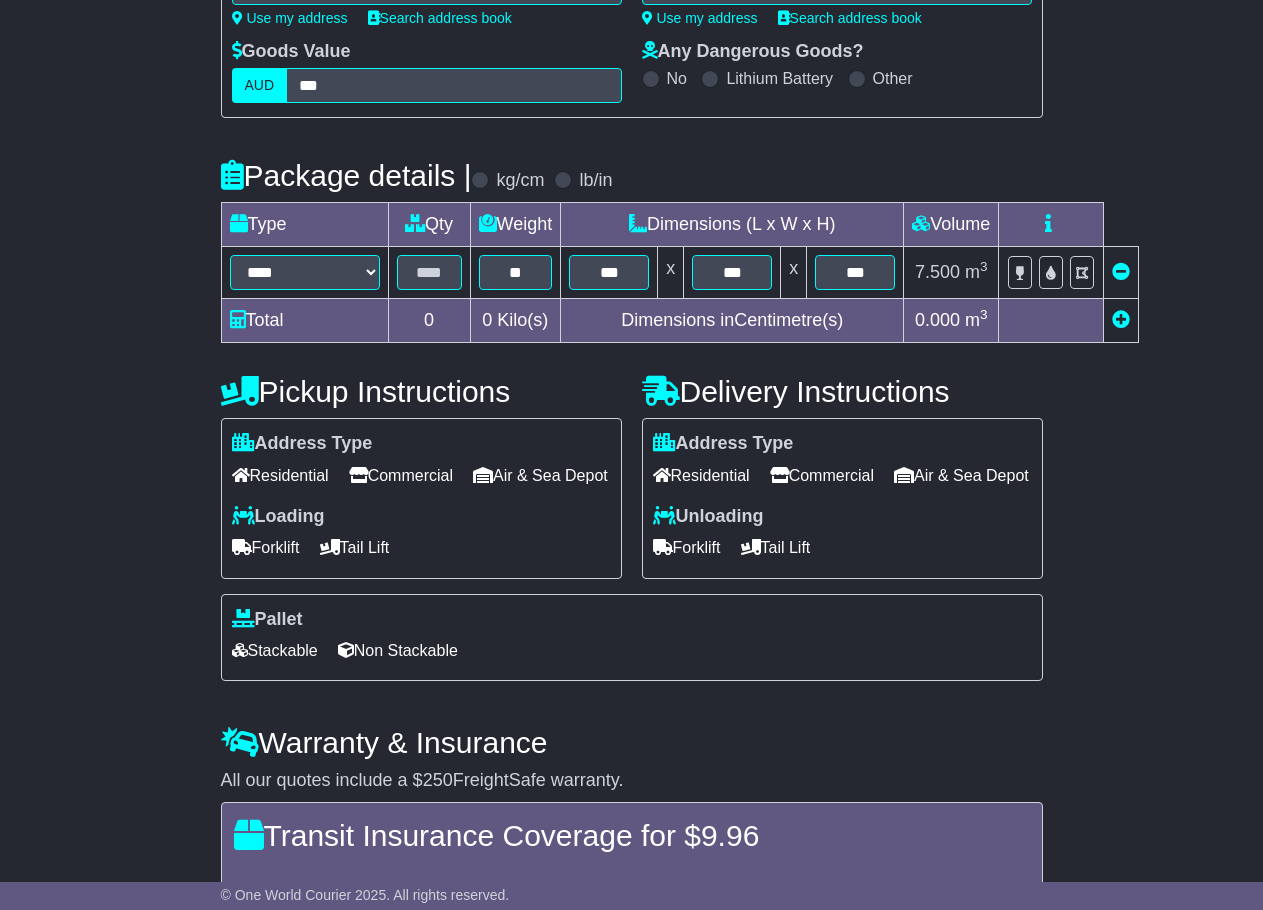click on "Non Stackable" at bounding box center [398, 650] 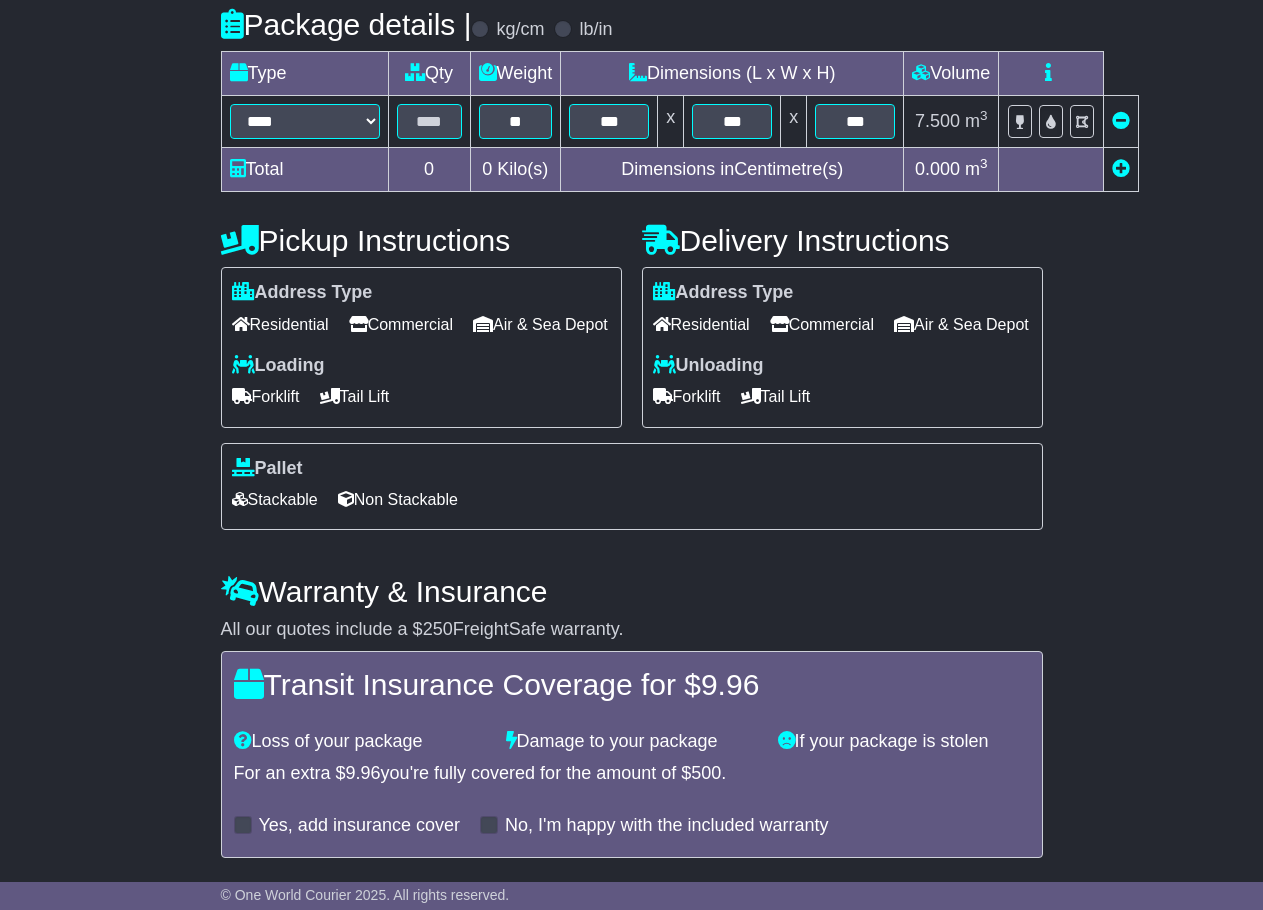 scroll, scrollTop: 652, scrollLeft: 0, axis: vertical 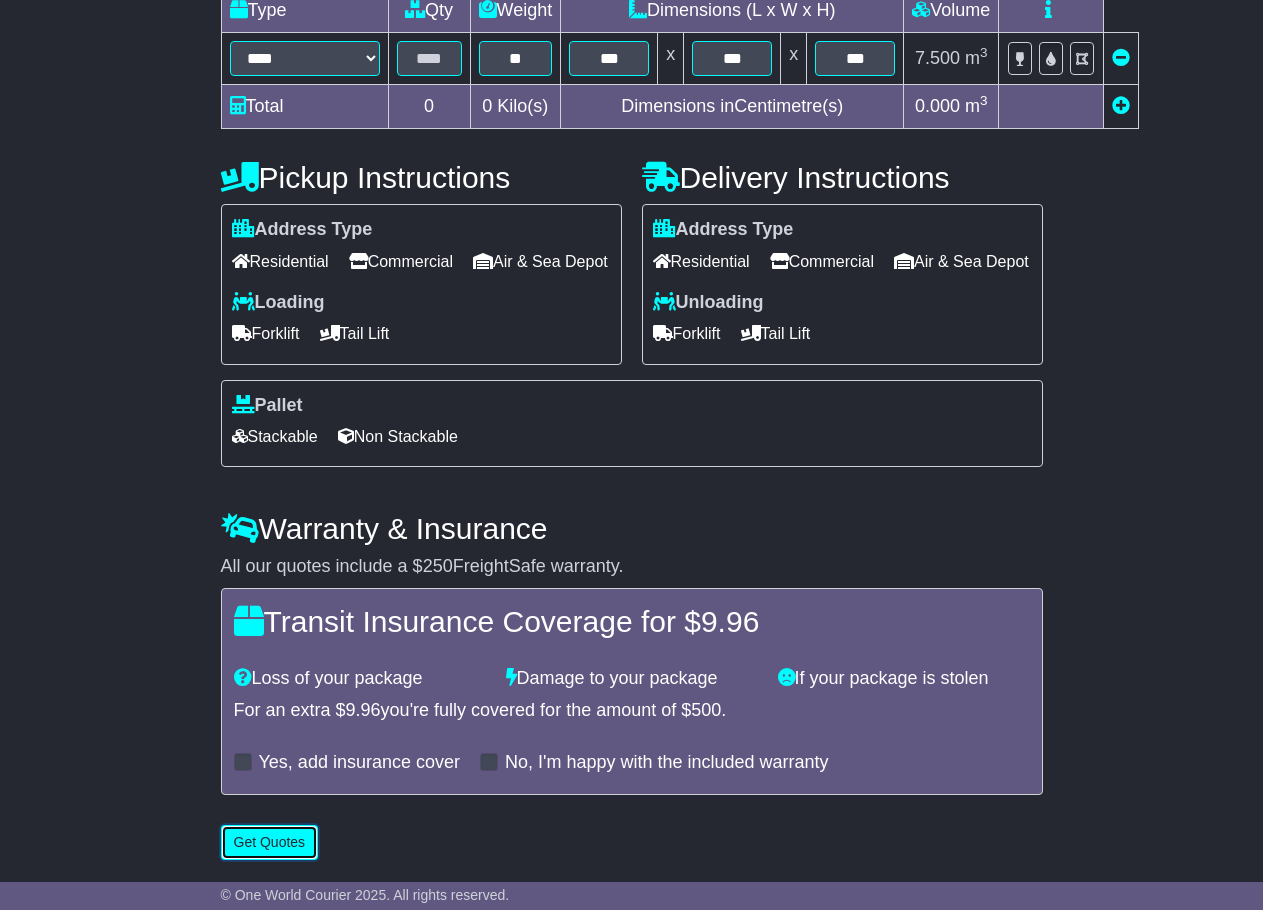click on "Get Quotes" at bounding box center (270, 842) 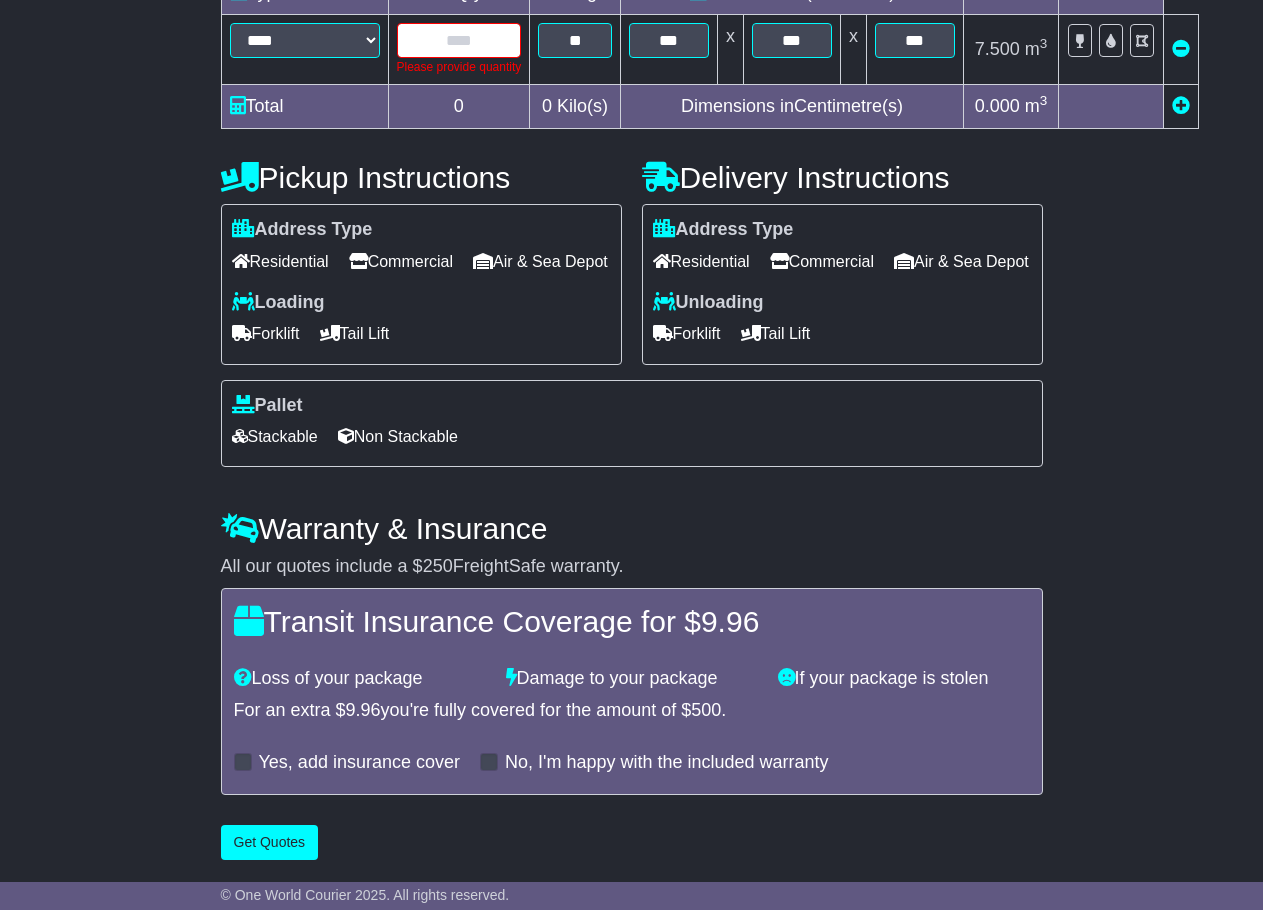 click at bounding box center [459, 40] 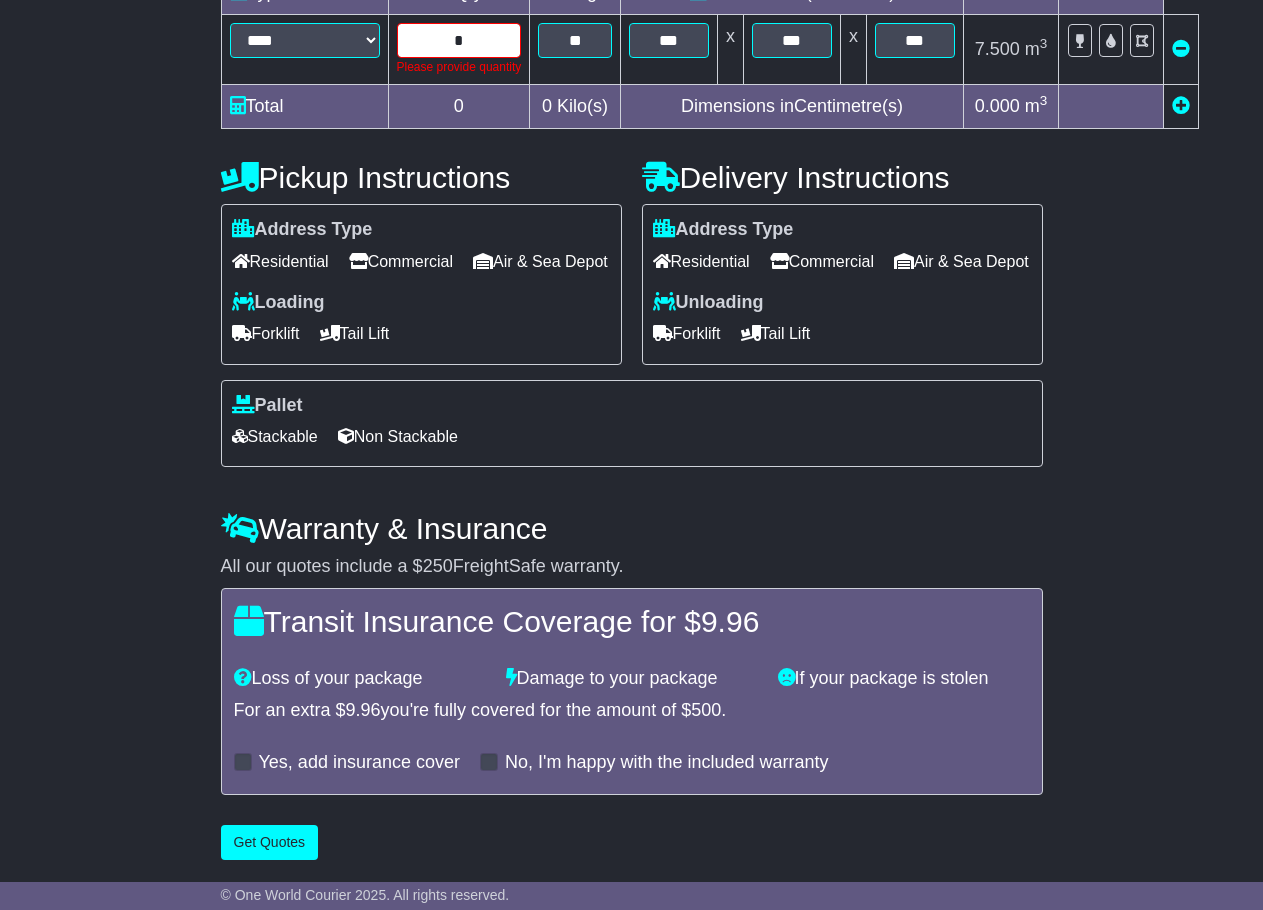 type on "*" 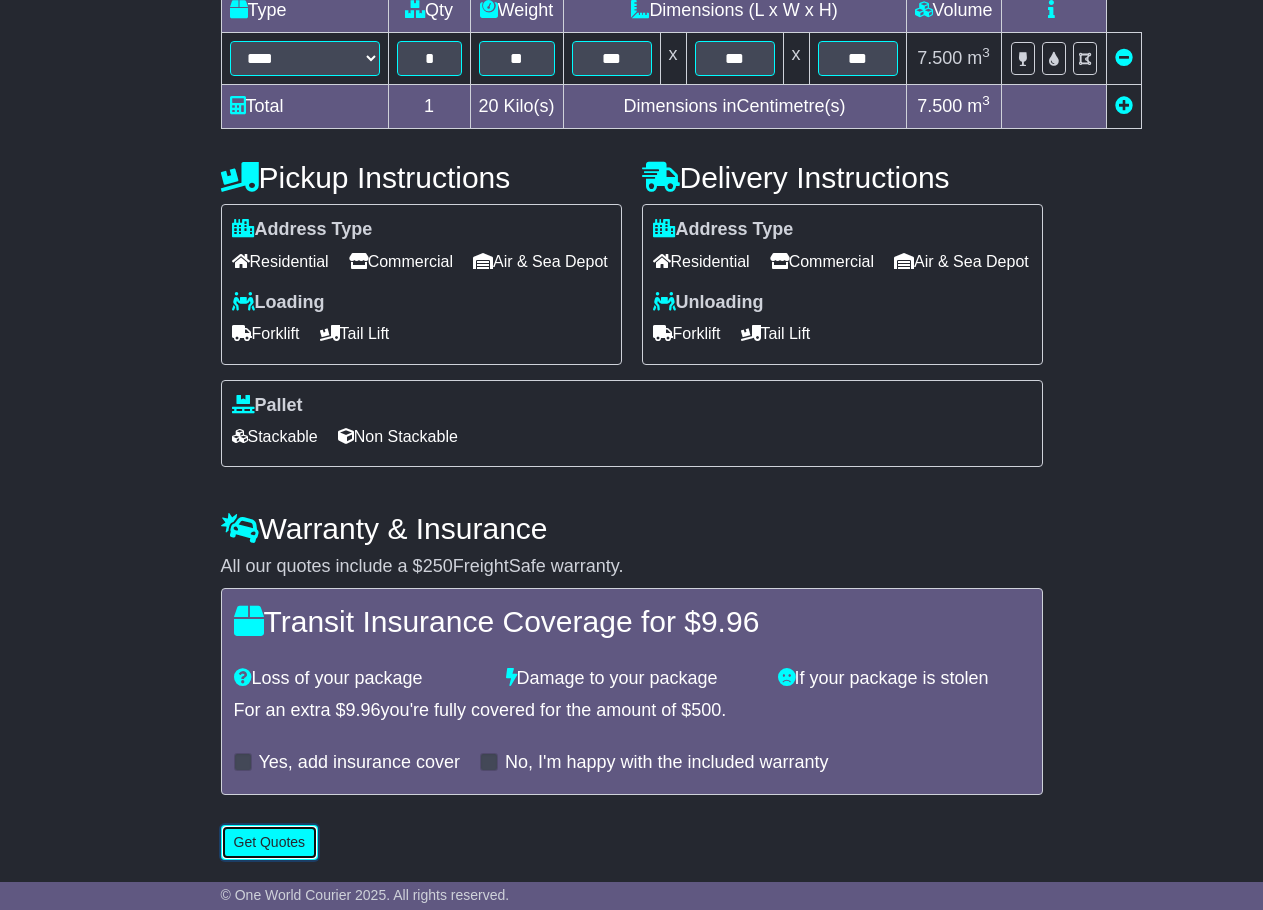 click on "Get Quotes" at bounding box center [270, 842] 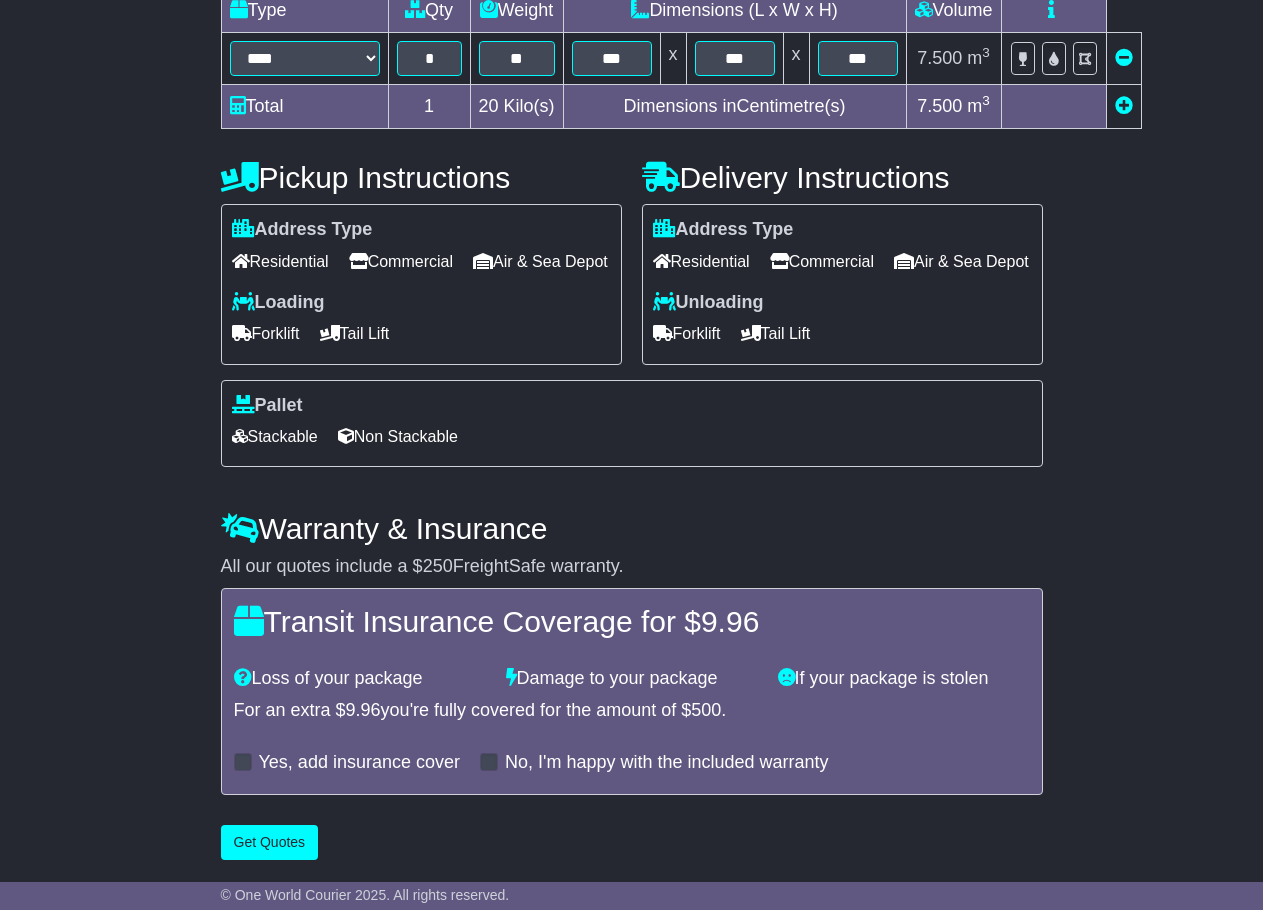 scroll, scrollTop: 0, scrollLeft: 0, axis: both 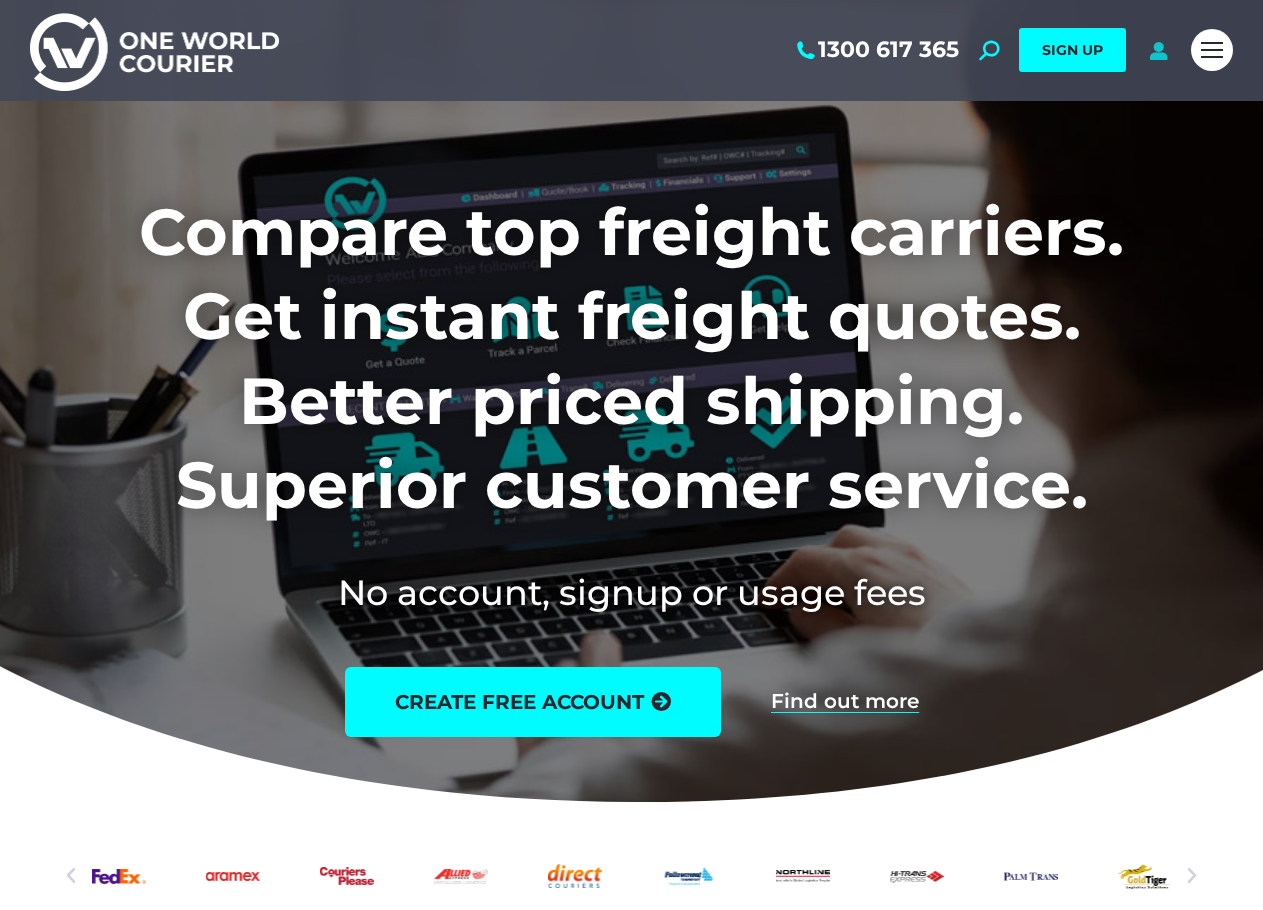 click at bounding box center (1158, 50) 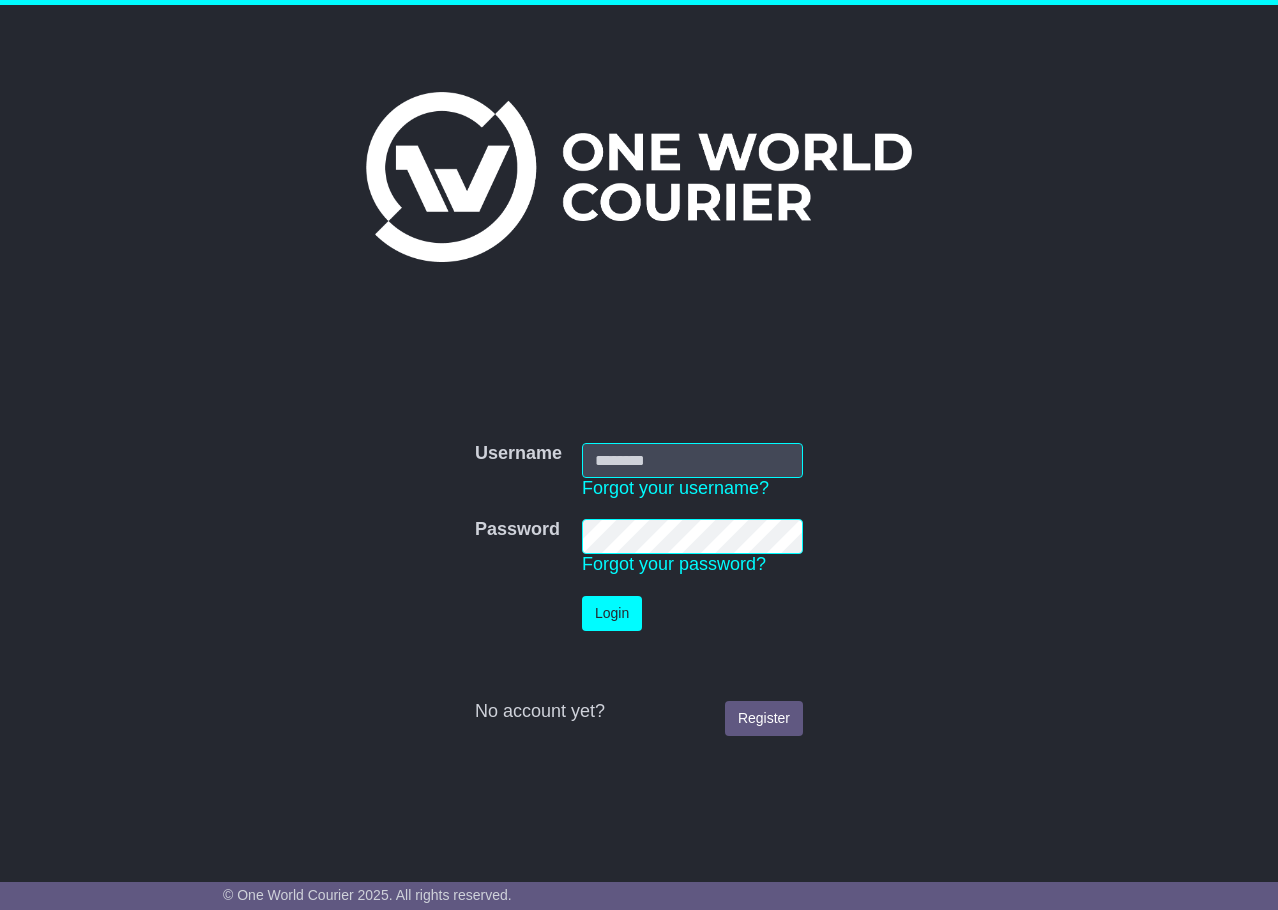 scroll, scrollTop: 0, scrollLeft: 0, axis: both 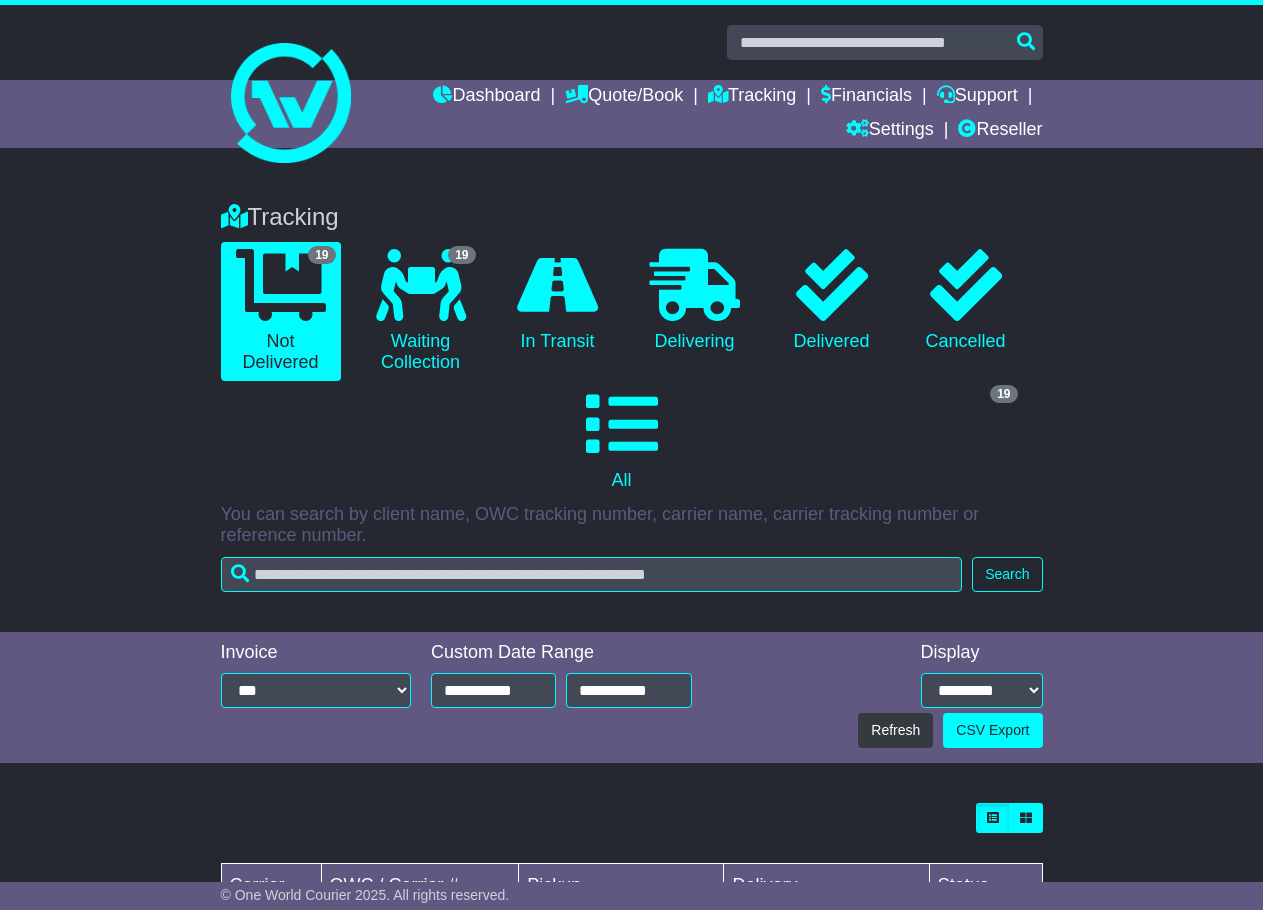 drag, startPoint x: 0, startPoint y: 0, endPoint x: 1092, endPoint y: 44, distance: 1092.8861 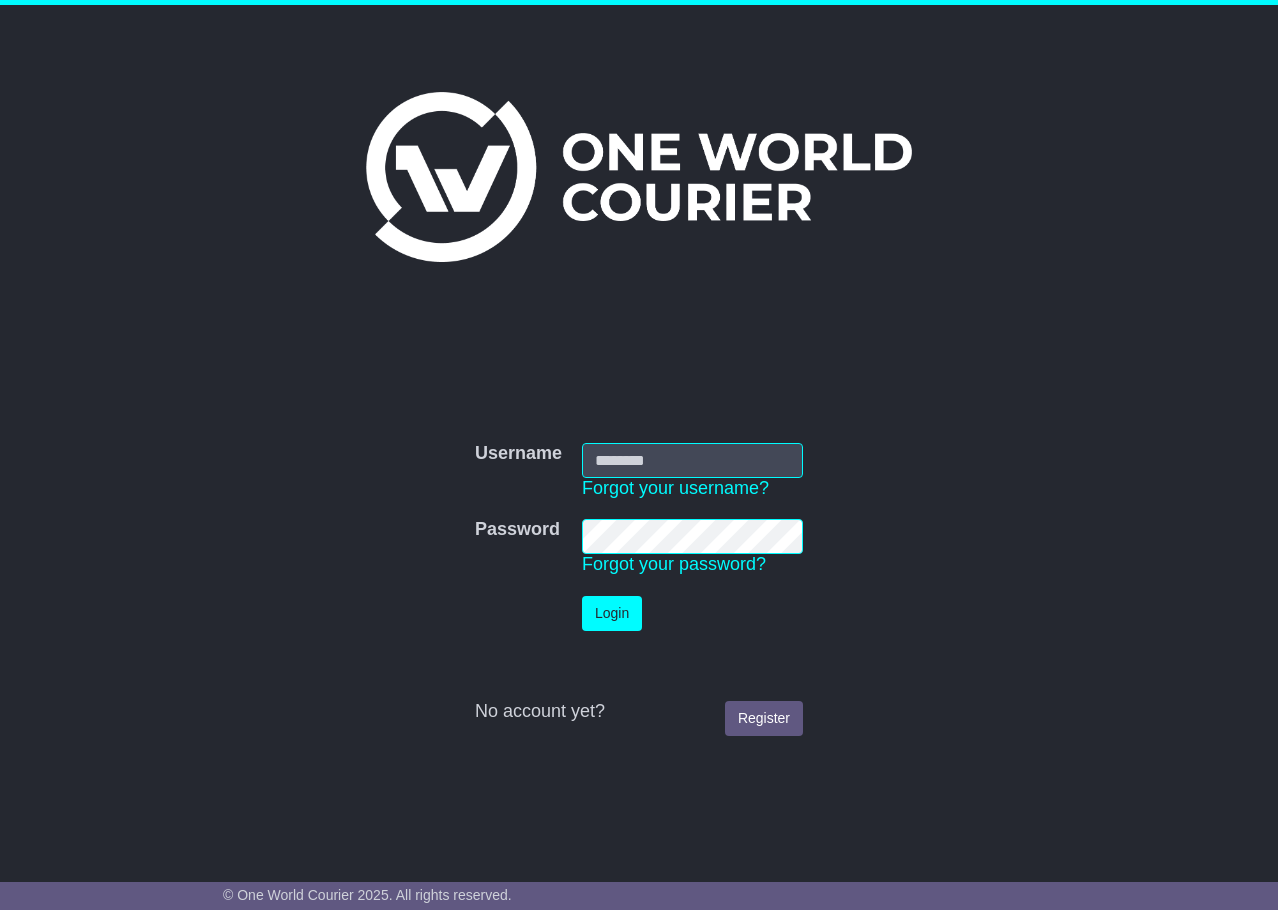 scroll, scrollTop: 0, scrollLeft: 0, axis: both 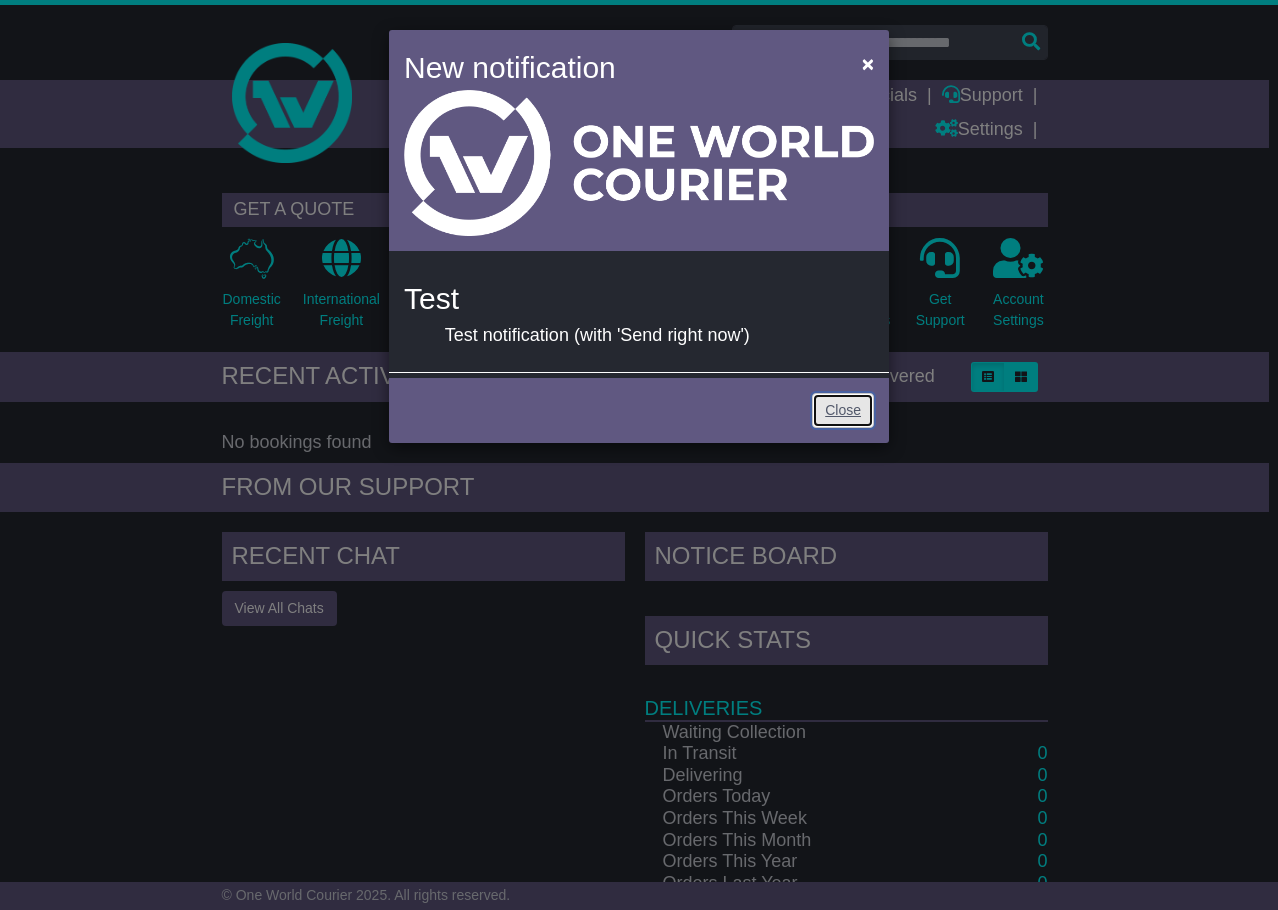 click on "Close" at bounding box center [843, 410] 